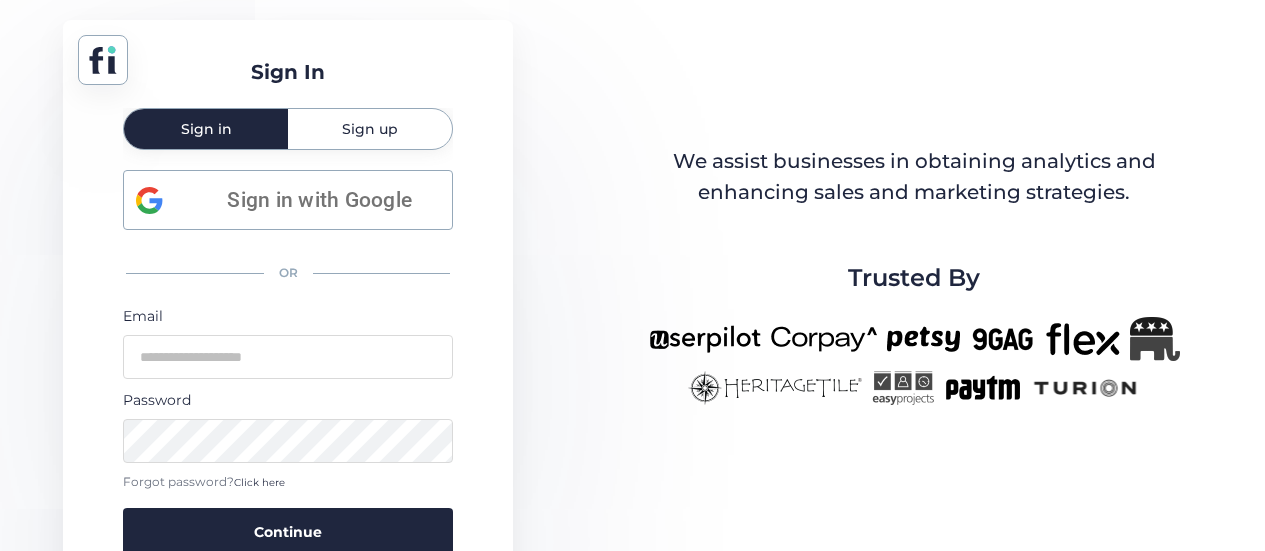 scroll, scrollTop: 0, scrollLeft: 0, axis: both 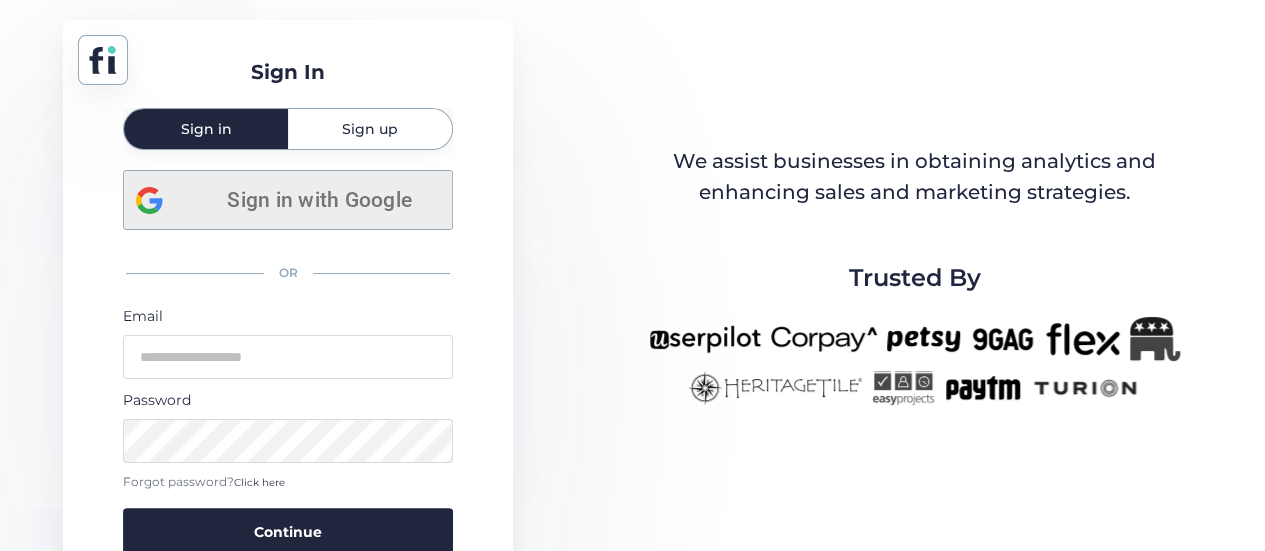 click on "Sign in with Google" at bounding box center [319, 200] 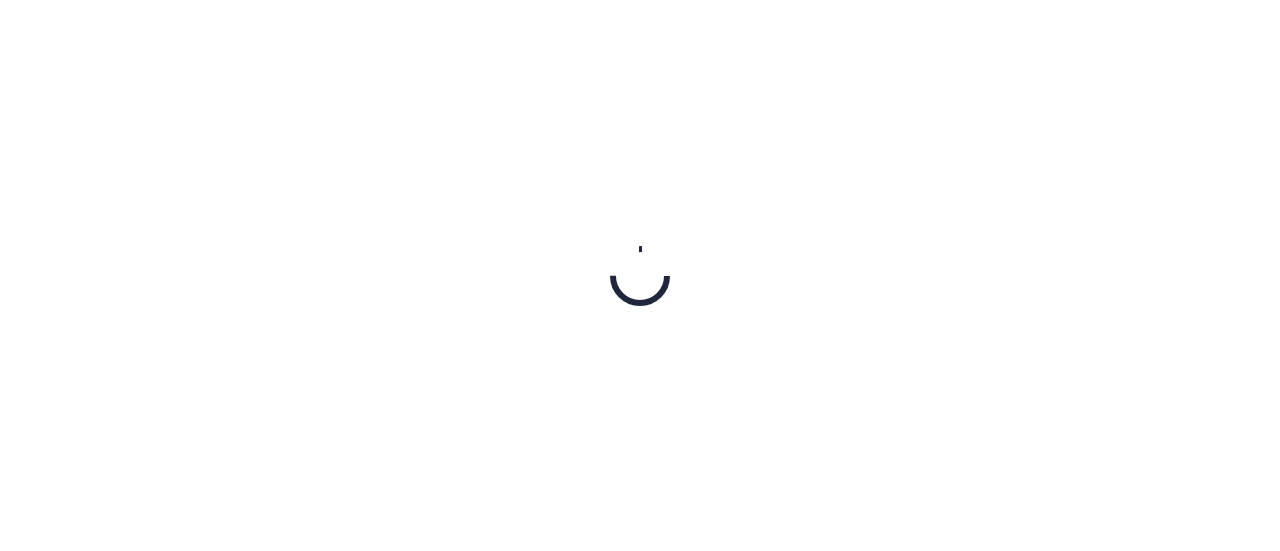 scroll, scrollTop: 0, scrollLeft: 0, axis: both 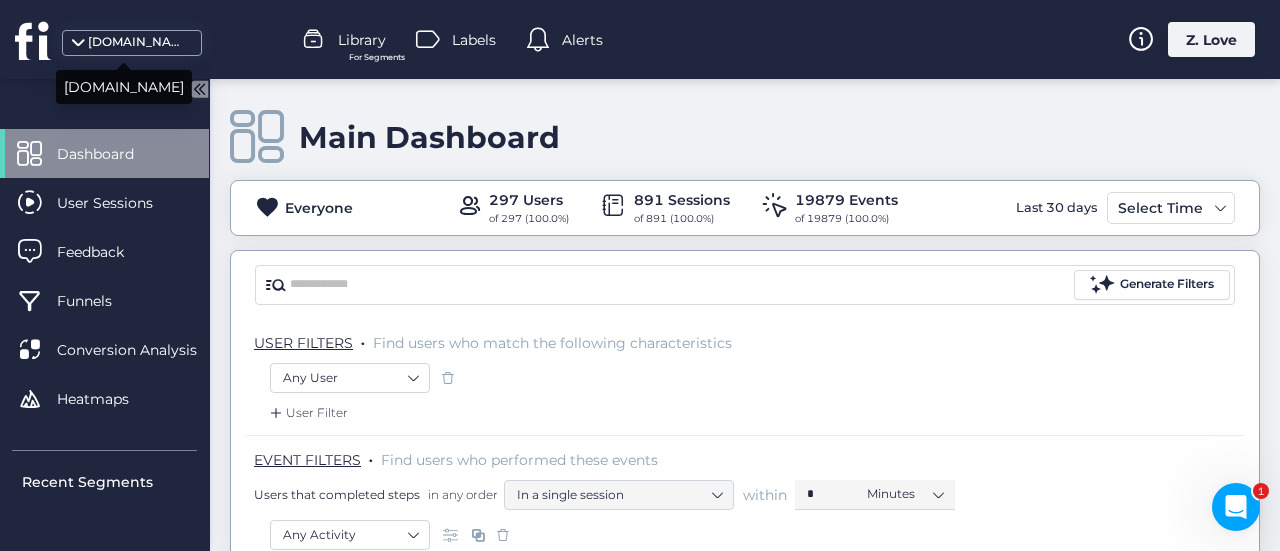 click on "[DOMAIN_NAME]" at bounding box center (138, 42) 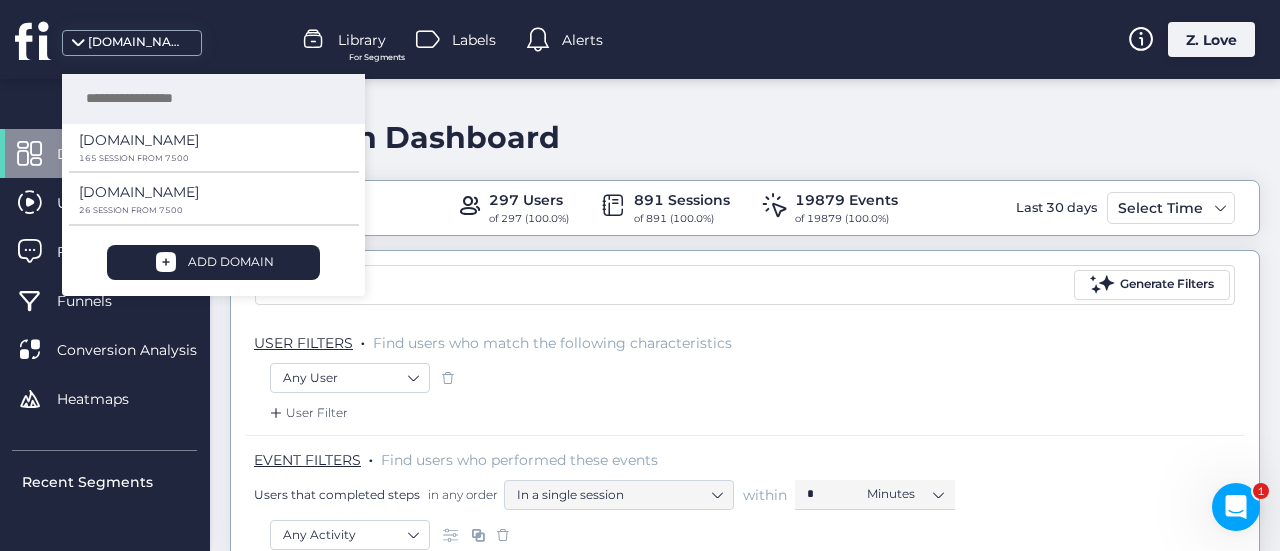 click on "[DOMAIN_NAME] Library For Segments Labels Alerts  Z. Love" 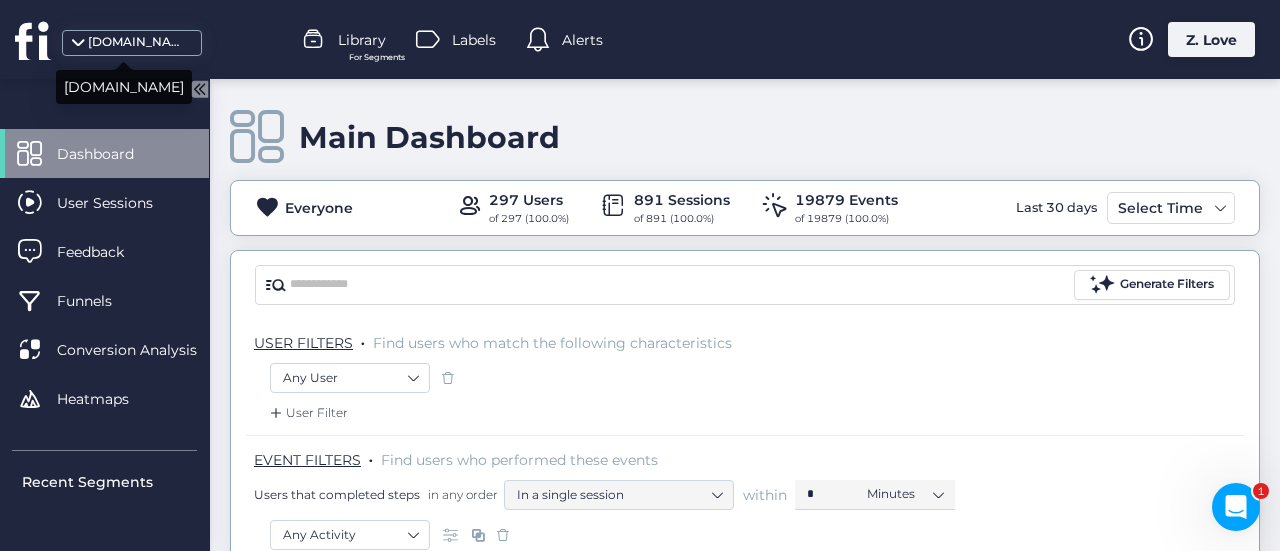 click on "[DOMAIN_NAME]" at bounding box center [138, 42] 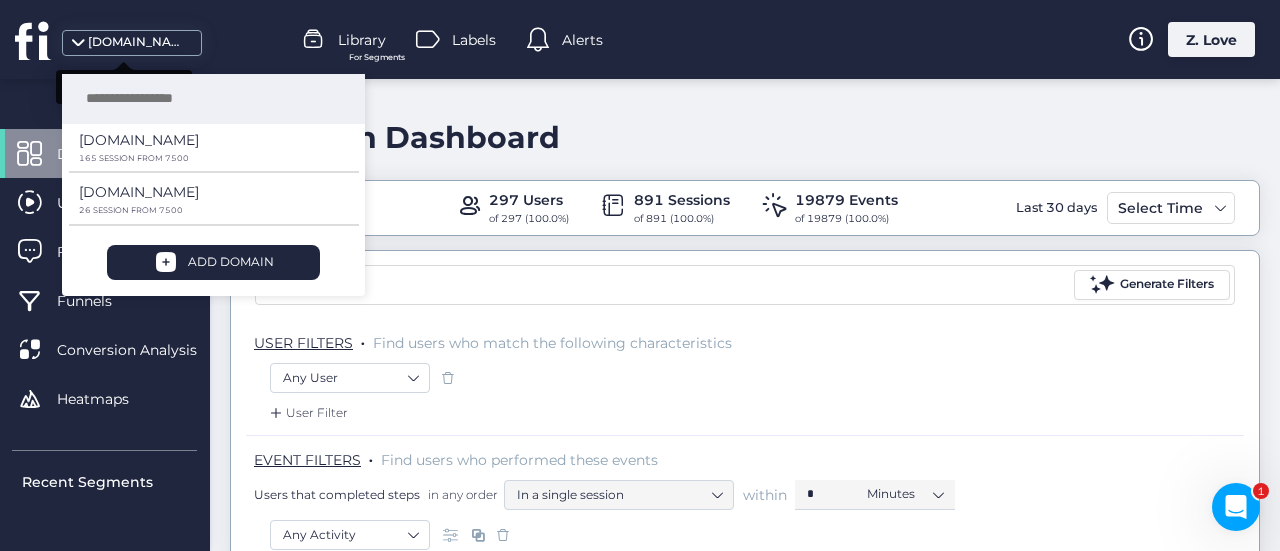 click on "[DOMAIN_NAME] Library For Segments Labels Alerts  Z. Love" 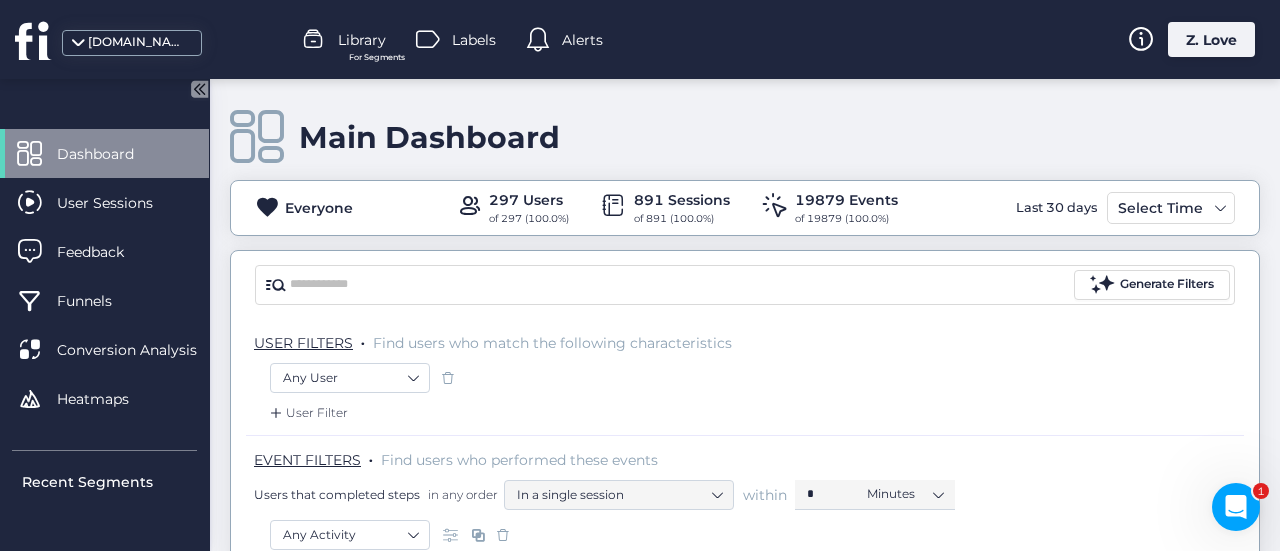 drag, startPoint x: 220, startPoint y: 11, endPoint x: 210, endPoint y: 17, distance: 11.661903 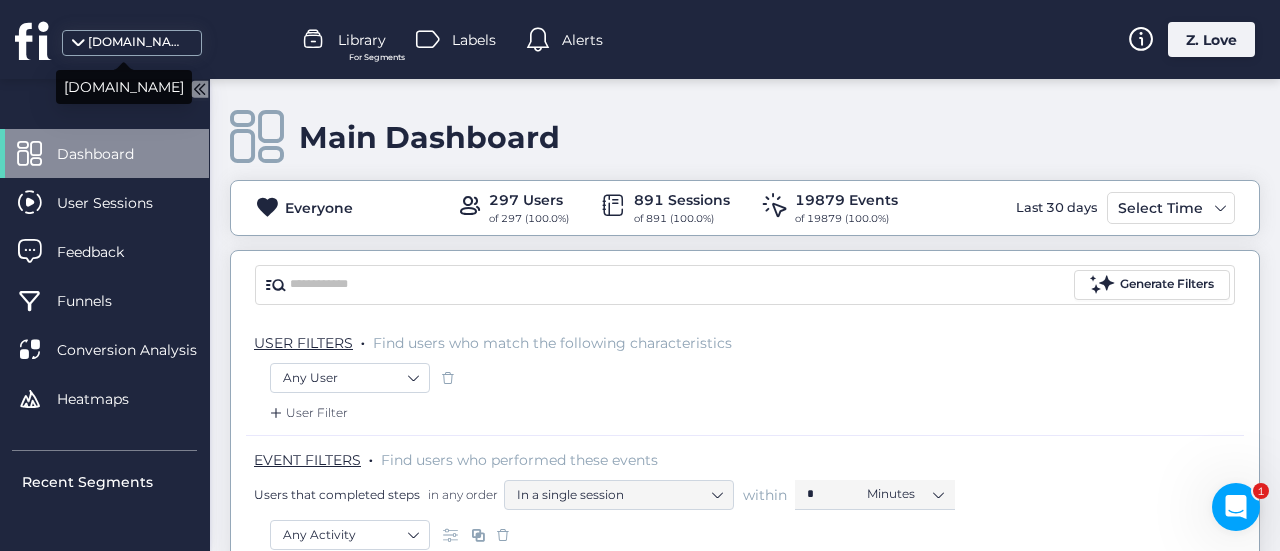 click on "[DOMAIN_NAME]" at bounding box center (138, 42) 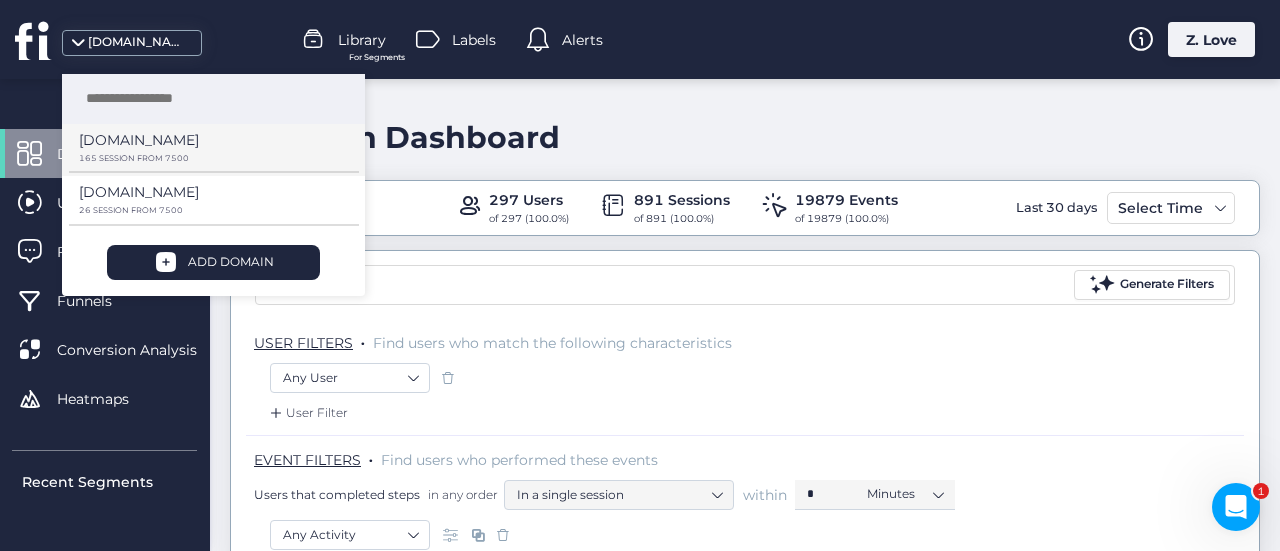 click on "[DOMAIN_NAME]" at bounding box center (206, 147) 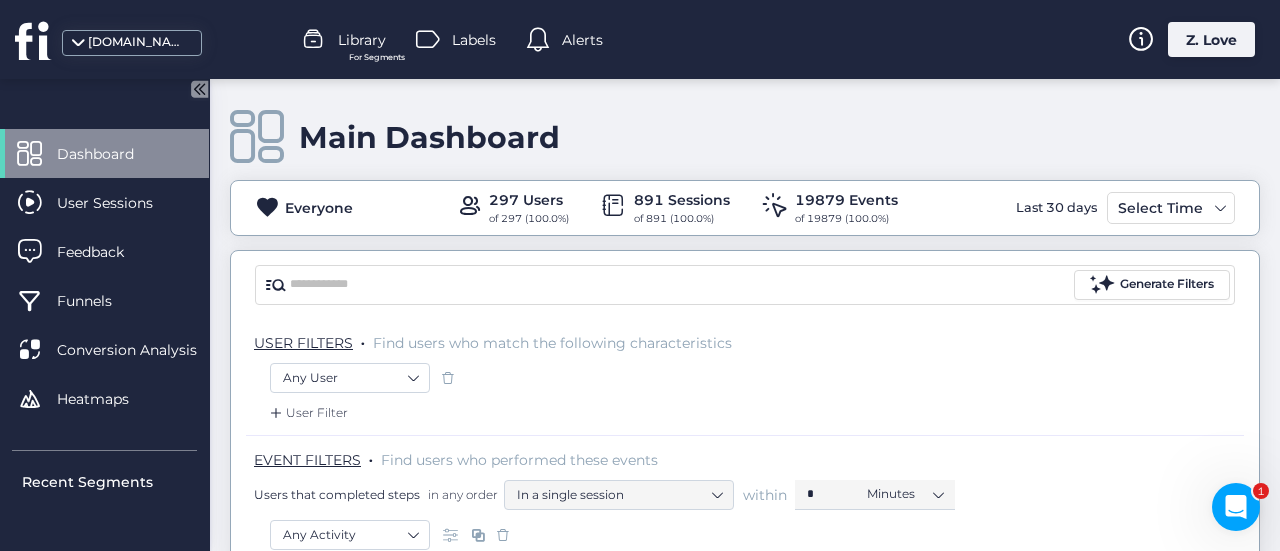 click on "[DOMAIN_NAME] Library For Segments Labels Alerts  Z. Love  Dashboard User Sessions Feedback Funnels Conversion Analysis Heatmaps Recent Segments . Everyone . Providwell Referrer . [PERSON_NAME]  . Everyone (copy) More ... Configure  Main Dashboard   Everyone  297 Users of 297 (100.0%) 891 Sessions of 891 (100.0%) 19879 Events of 19879 (100.0%) Last 30 days Select Time Generate Filters USER FILTERS  .  Find users who match the following characteristics  Any User   User Filter  EVENT FILTERS  .   Find users who performed these events  Users that completed steps  in any order  In a single session   within  *  Minutes   Any Activity   Add Event  Overview Analyze Engagement Identify and Resolve Track Performance Users 297 2% vs. Previous Period Sessions 891 2% vs. Previous Period Error Rate 29.29% 25% vs. Previous Period Average Load Time 4.33s 100% vs. Previous Period # of Events 19879 17% vs. Previous Period Session Playlist  All Sessions   Pinned Sessions  qc70q65lztj SINCE [DATE] [GEOGRAPHIC_DATA]  03:16" at bounding box center [640, 275] 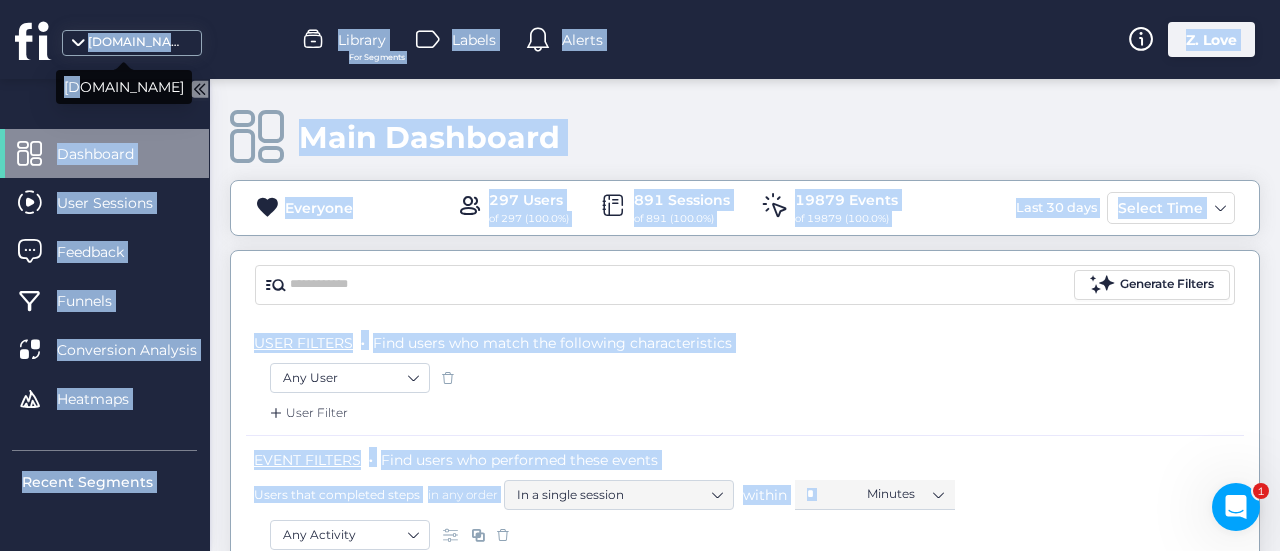 click on "[DOMAIN_NAME]" at bounding box center [132, 43] 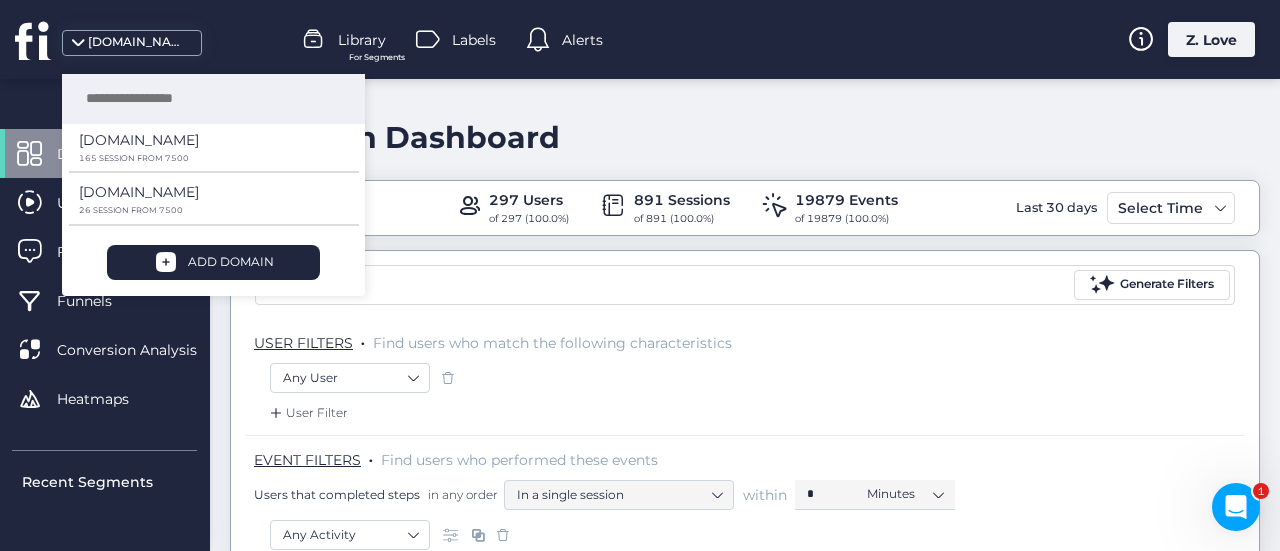 drag, startPoint x: 86, startPoint y: 145, endPoint x: 780, endPoint y: 57, distance: 699.557 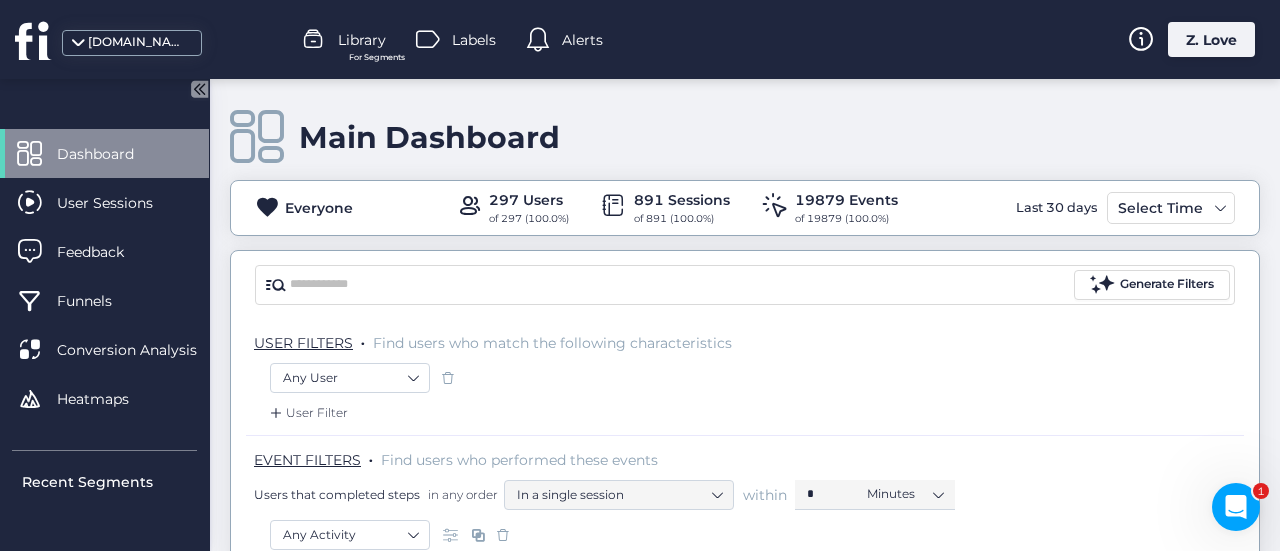 click 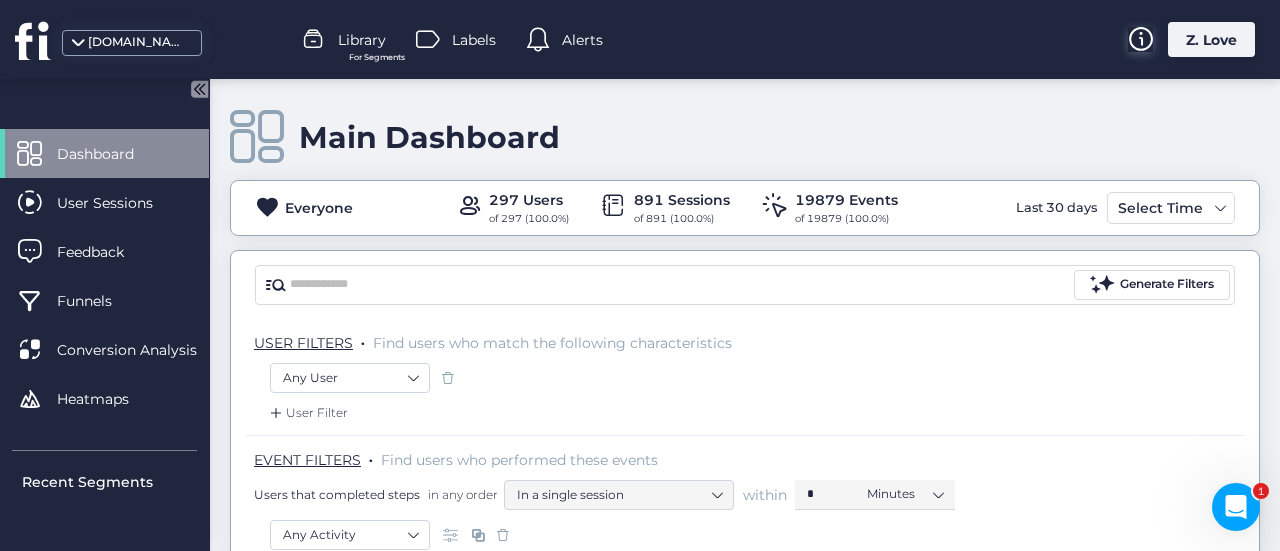click 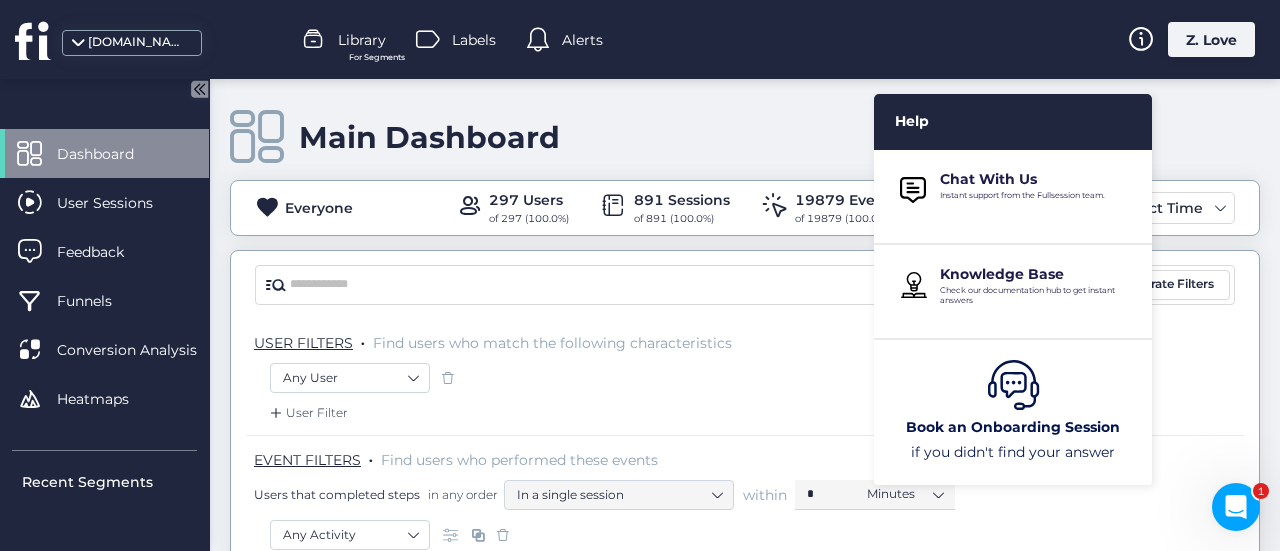 click on "Z. Love" 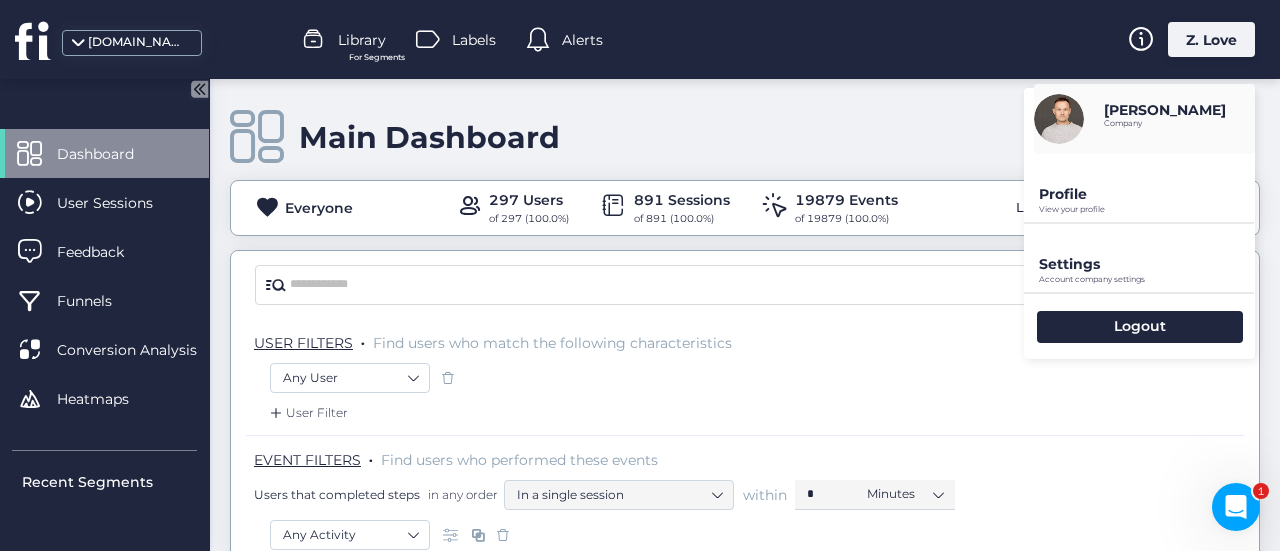 click on "Settings  Account company settings" at bounding box center (1139, 258) 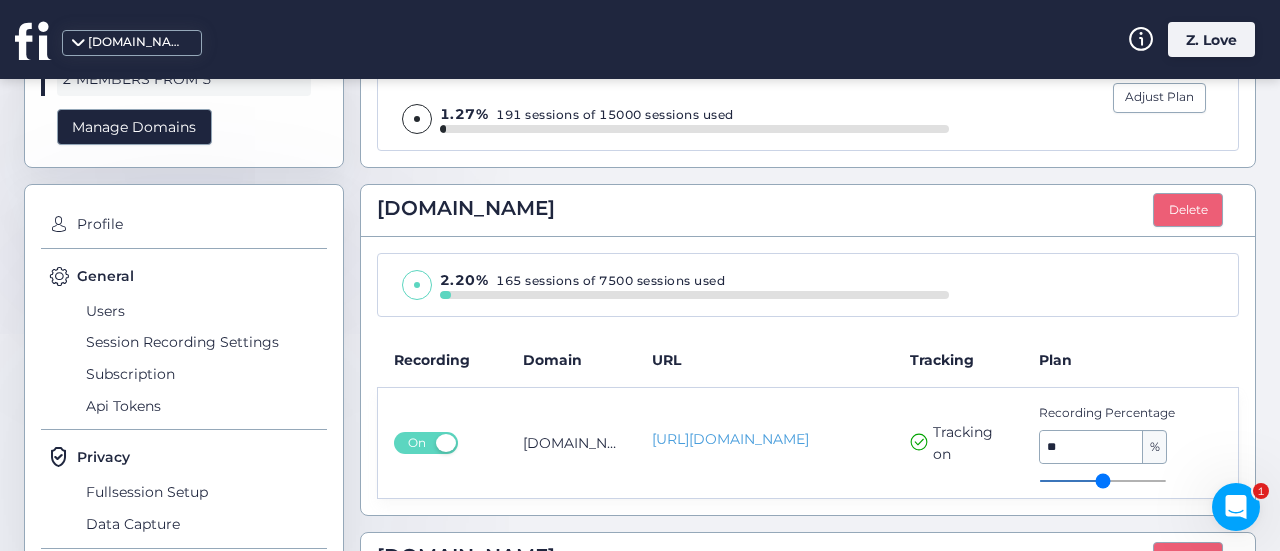scroll, scrollTop: 200, scrollLeft: 0, axis: vertical 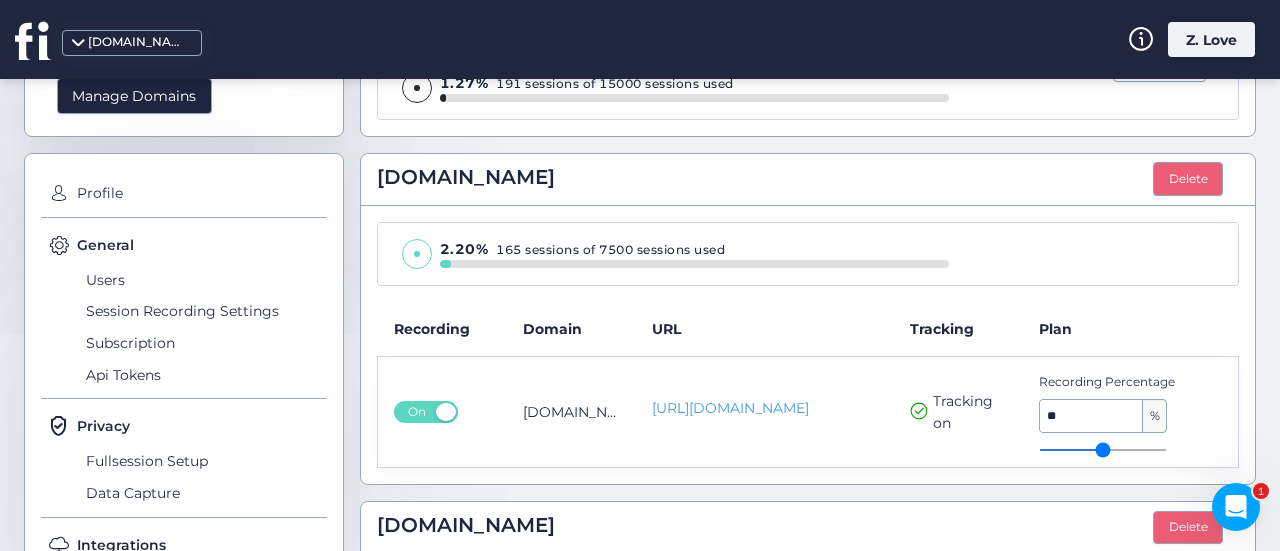 click 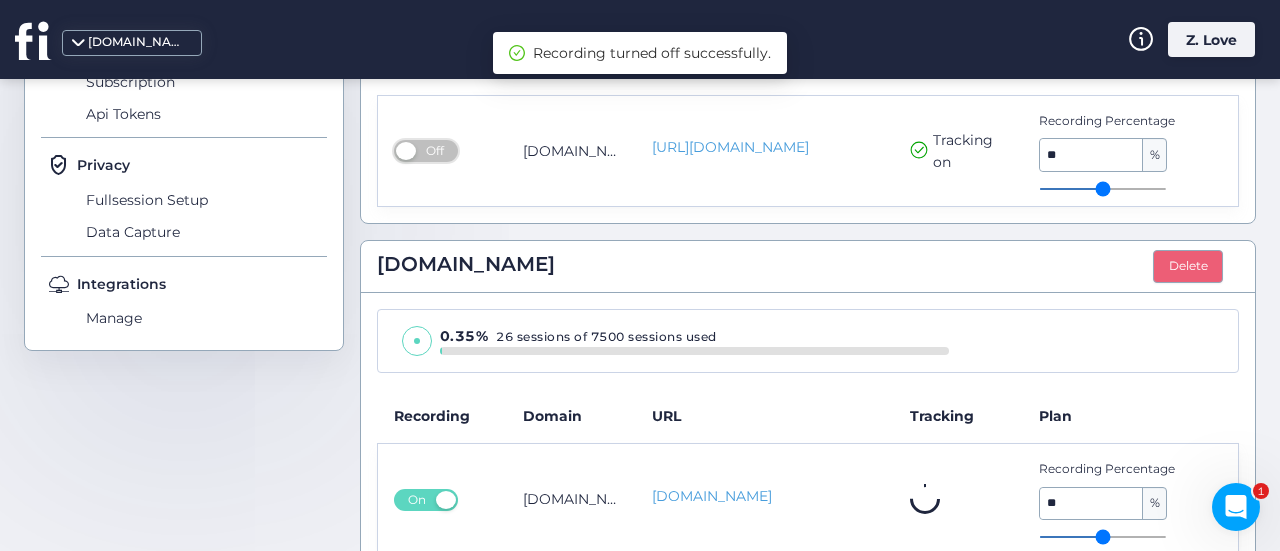scroll, scrollTop: 491, scrollLeft: 0, axis: vertical 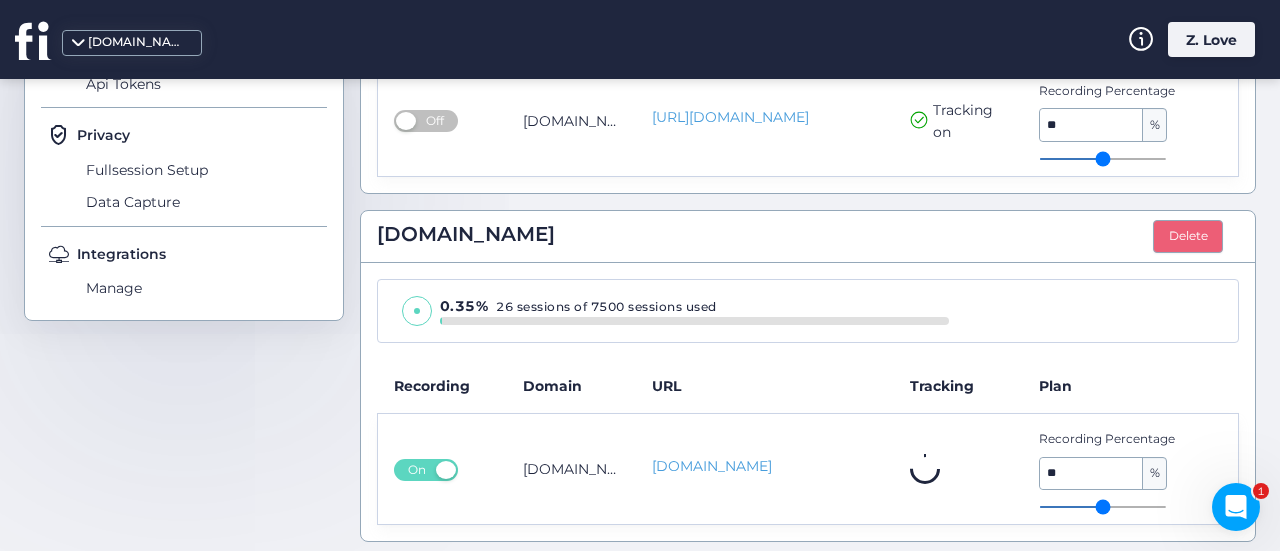 click 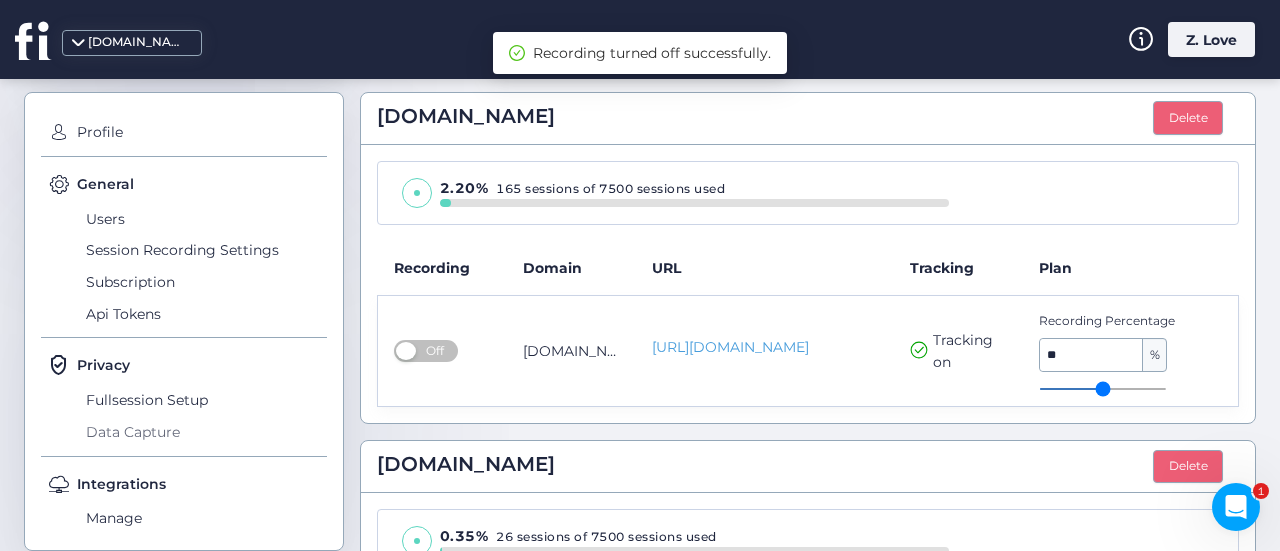 scroll, scrollTop: 291, scrollLeft: 0, axis: vertical 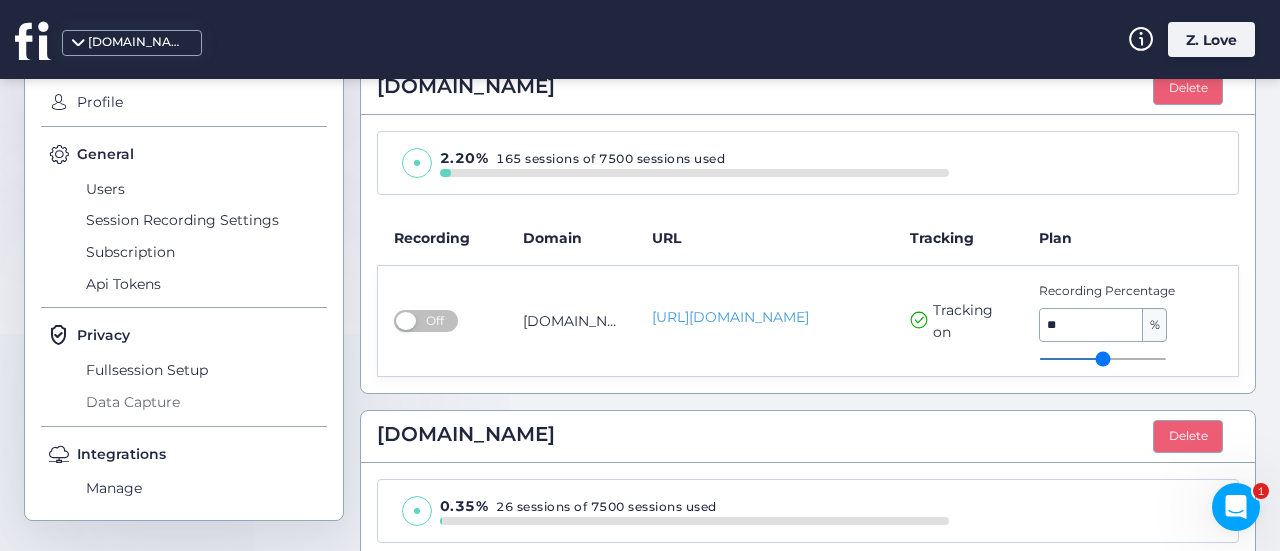 click on "Data Capture" 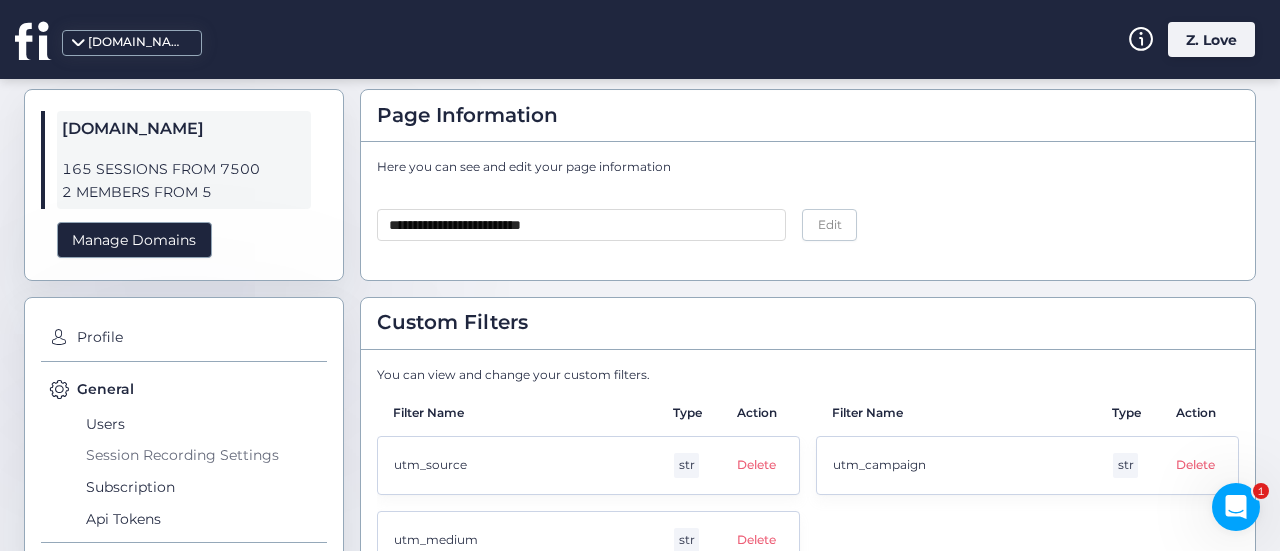 scroll, scrollTop: 100, scrollLeft: 0, axis: vertical 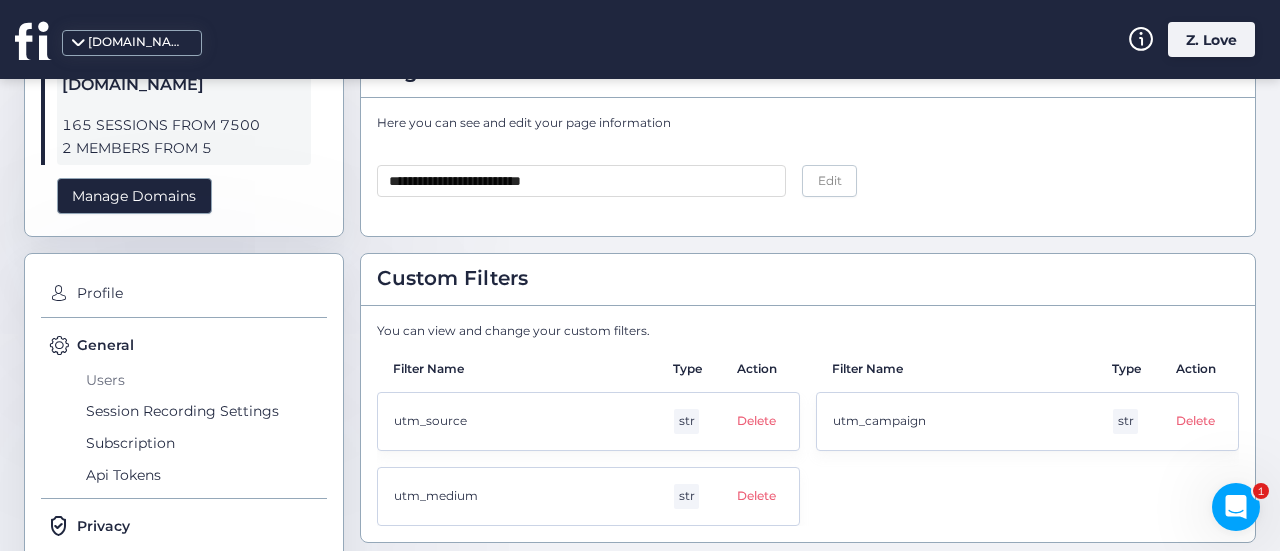 click on "Users" 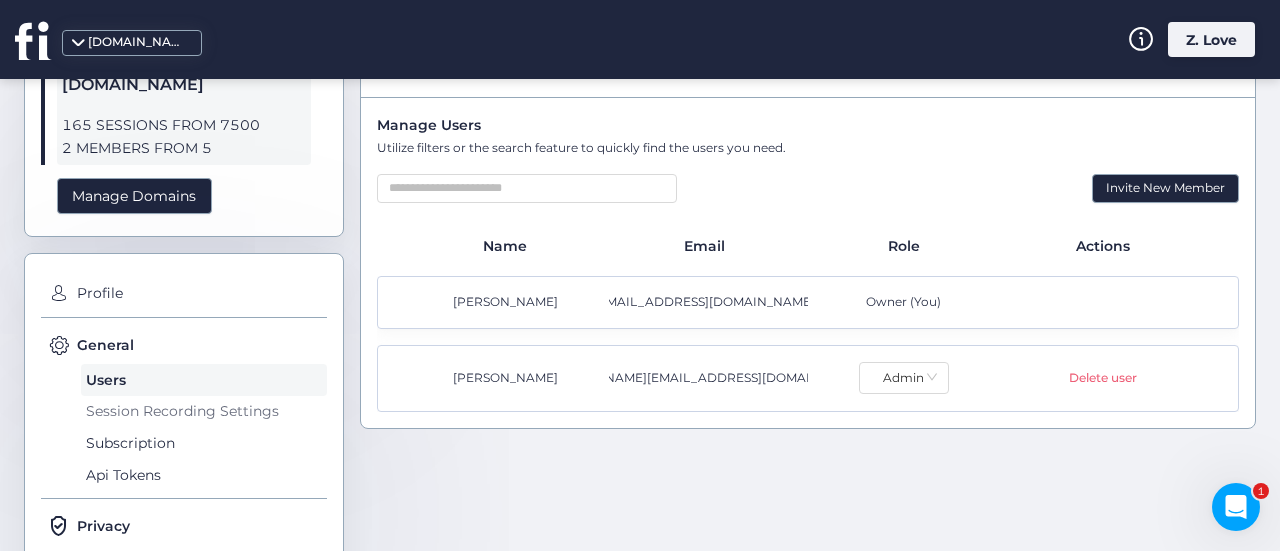 click on "Session Recording Settings" 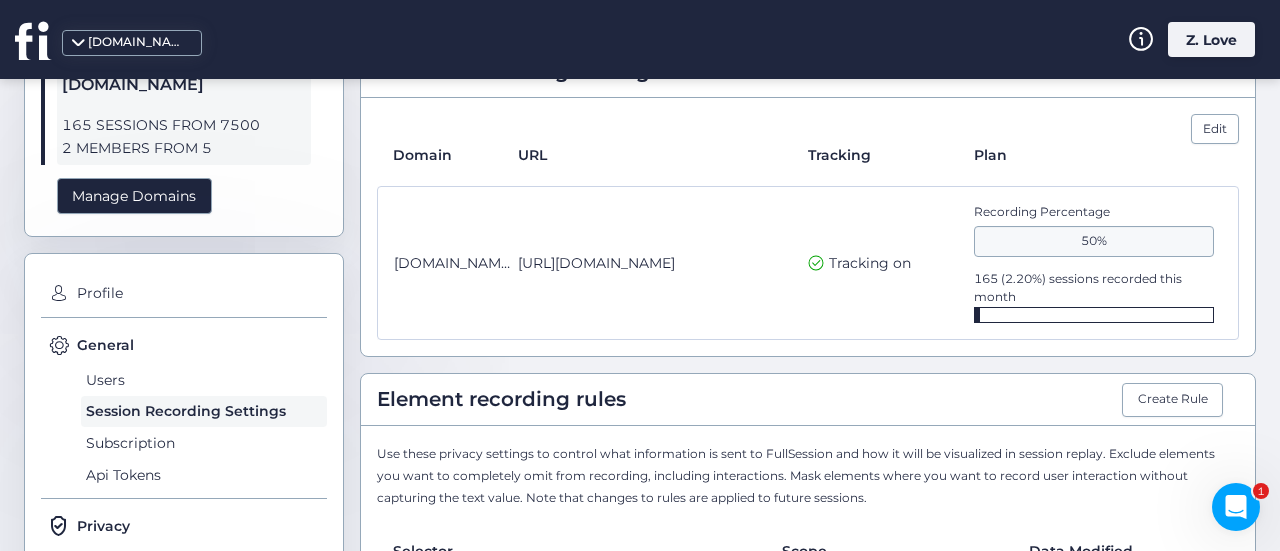 click 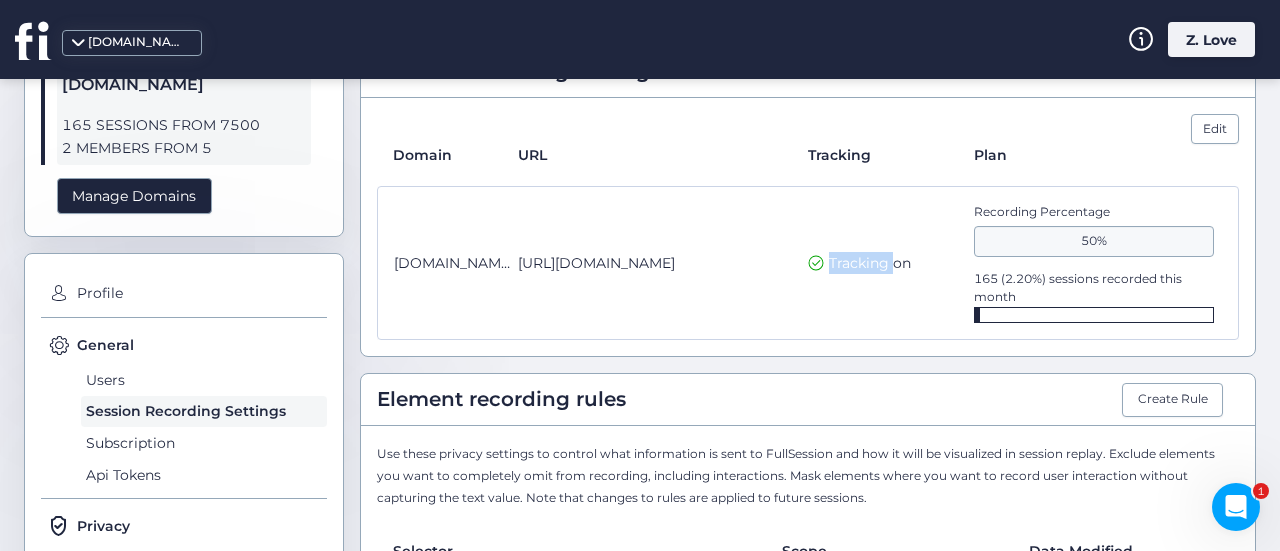 click 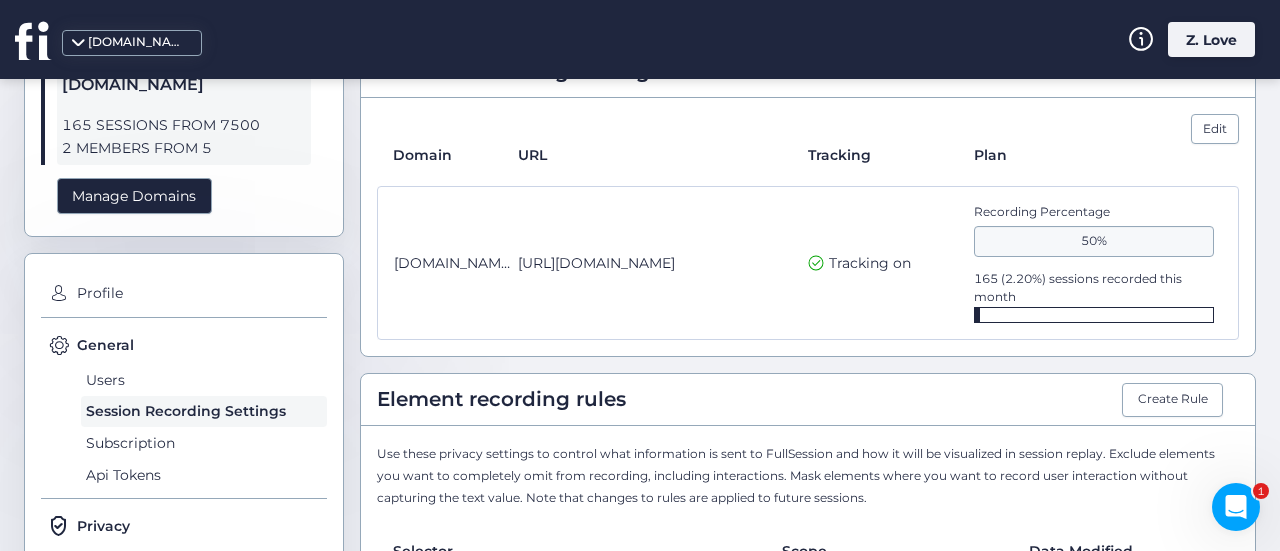 click 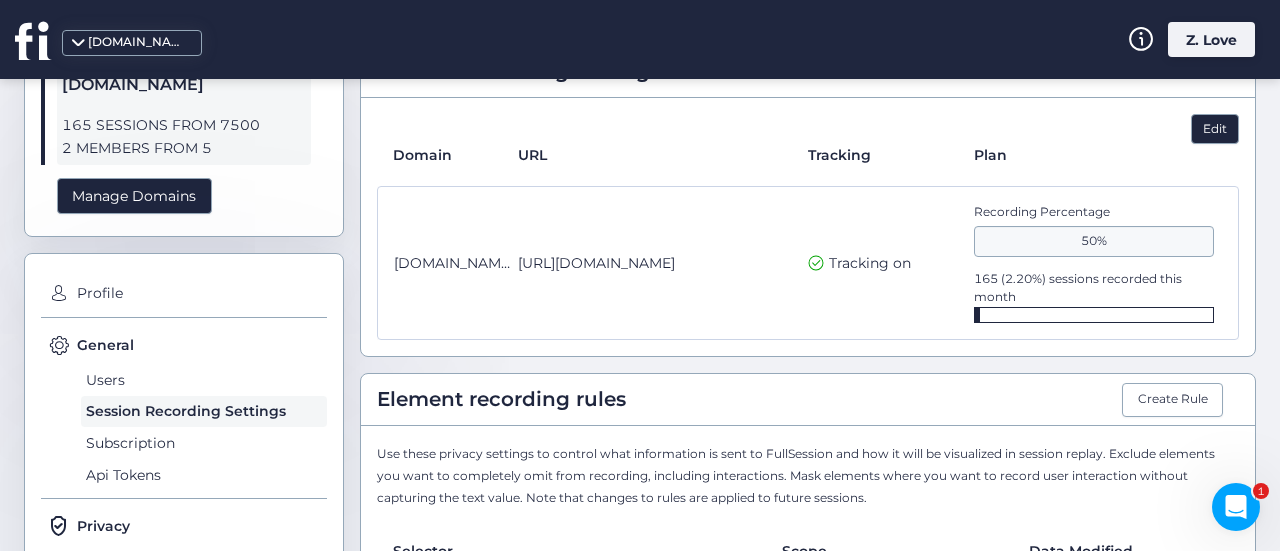 click on "Edit" 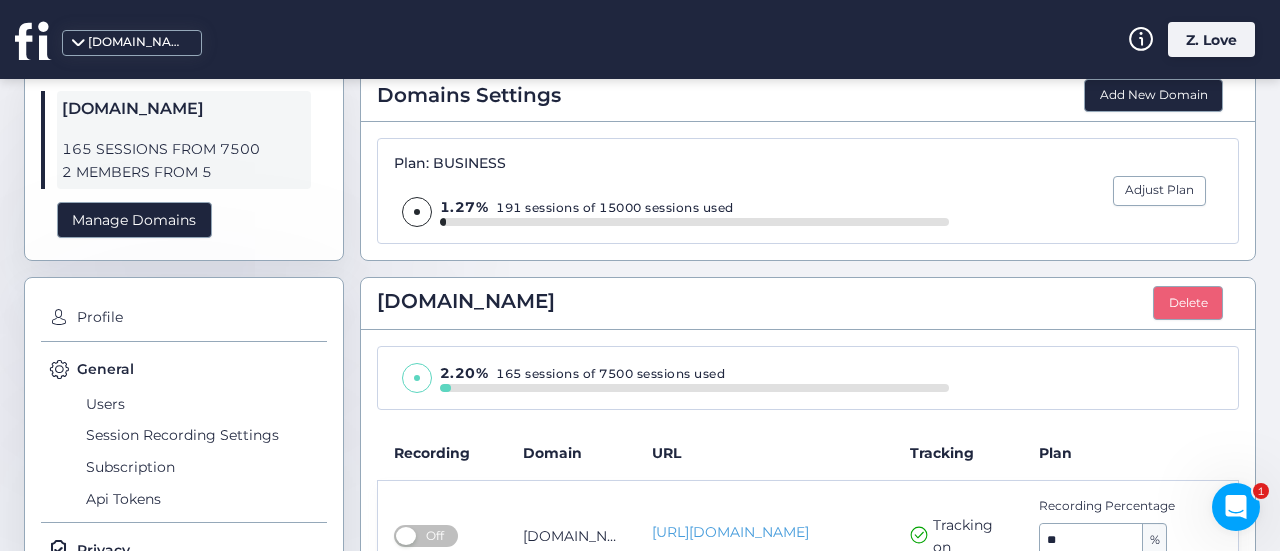 scroll, scrollTop: 200, scrollLeft: 0, axis: vertical 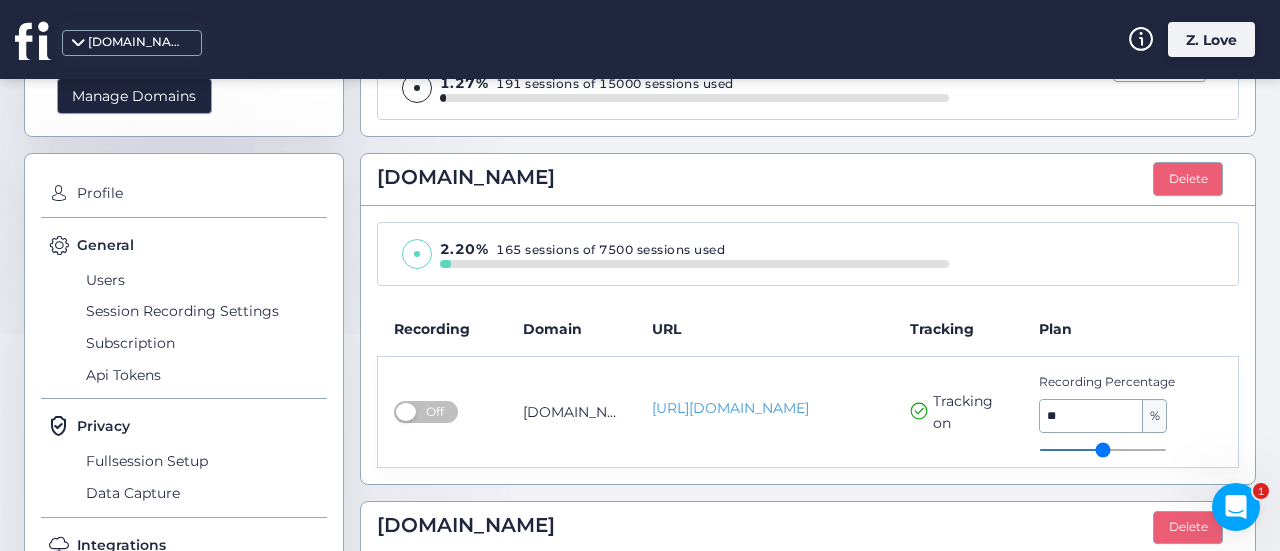 click 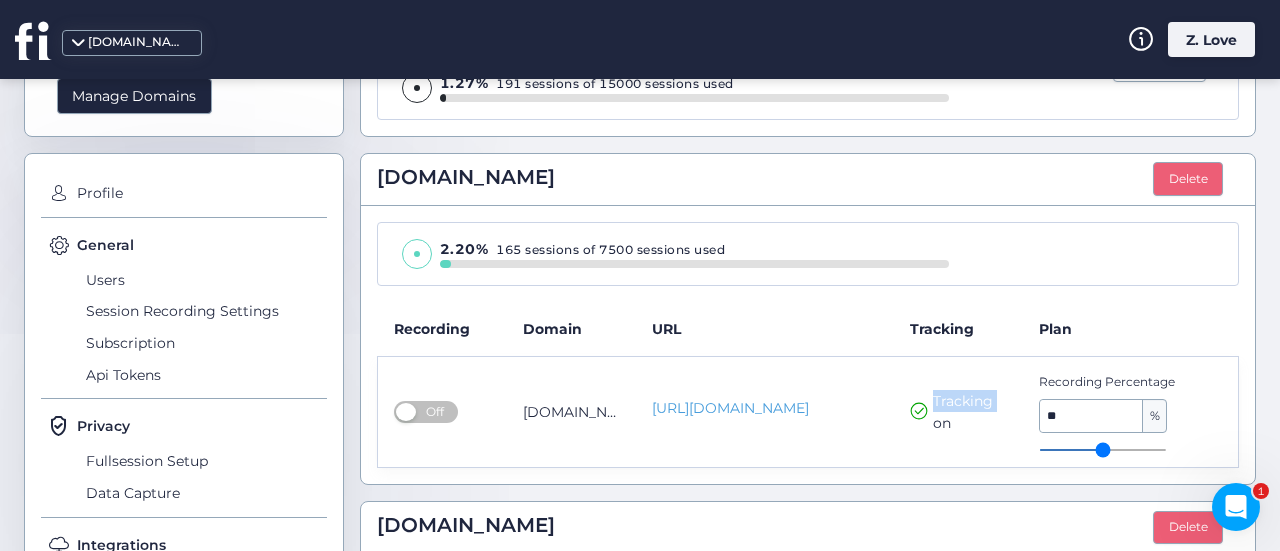 click 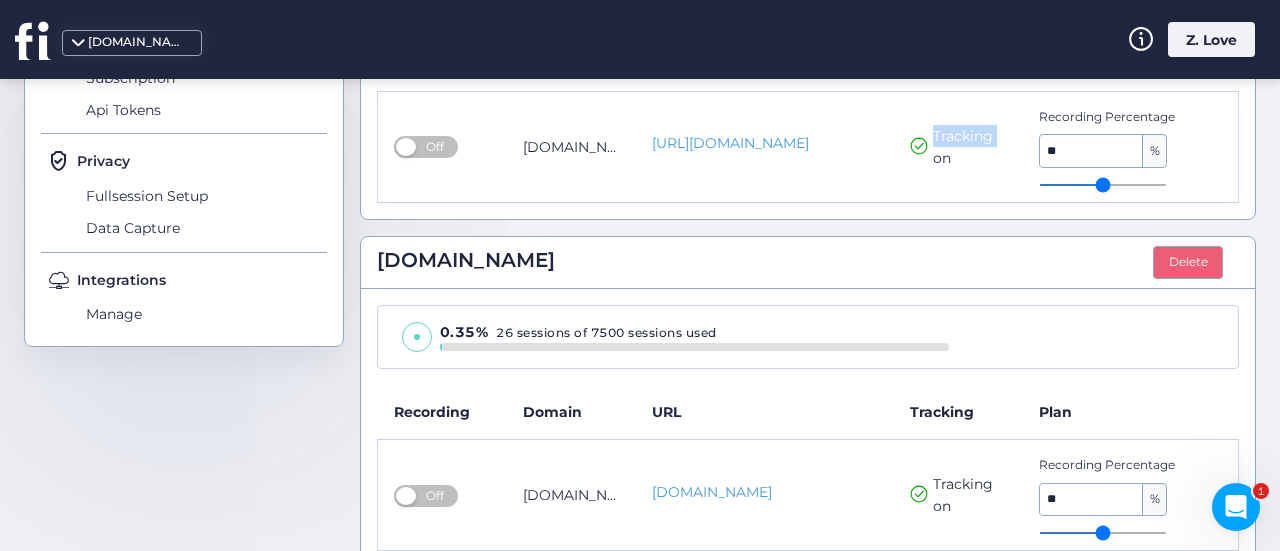 scroll, scrollTop: 491, scrollLeft: 0, axis: vertical 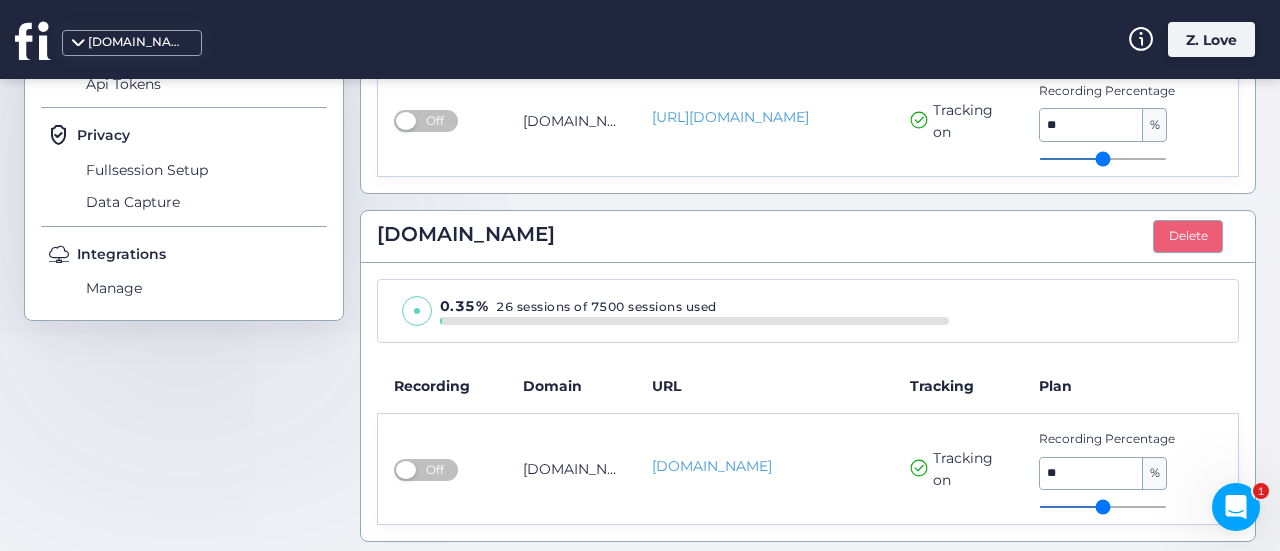 click 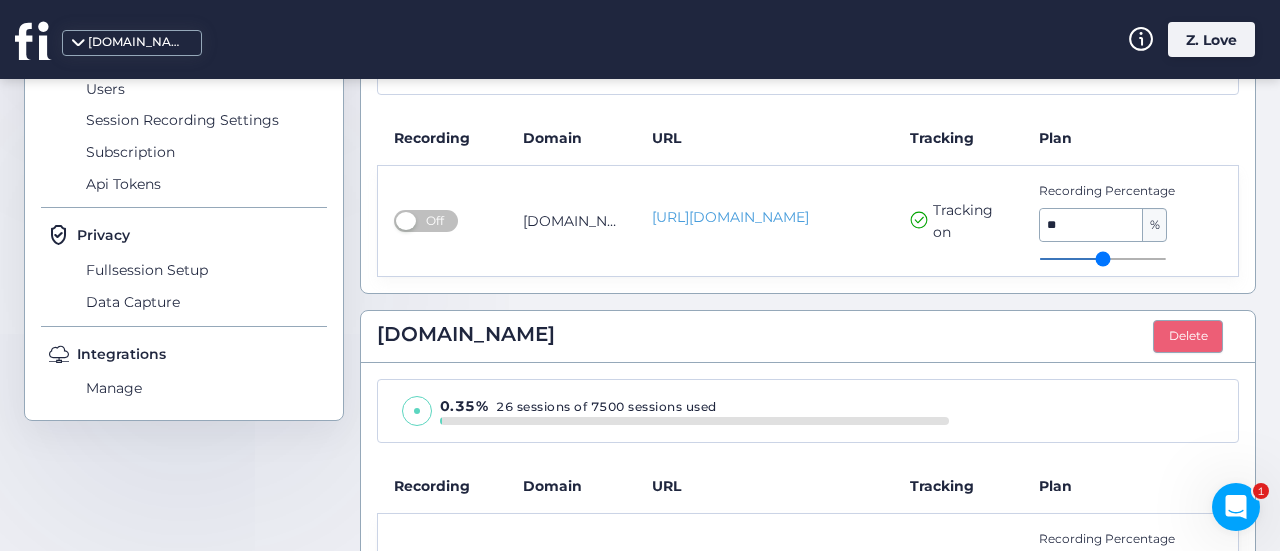 scroll, scrollTop: 0, scrollLeft: 0, axis: both 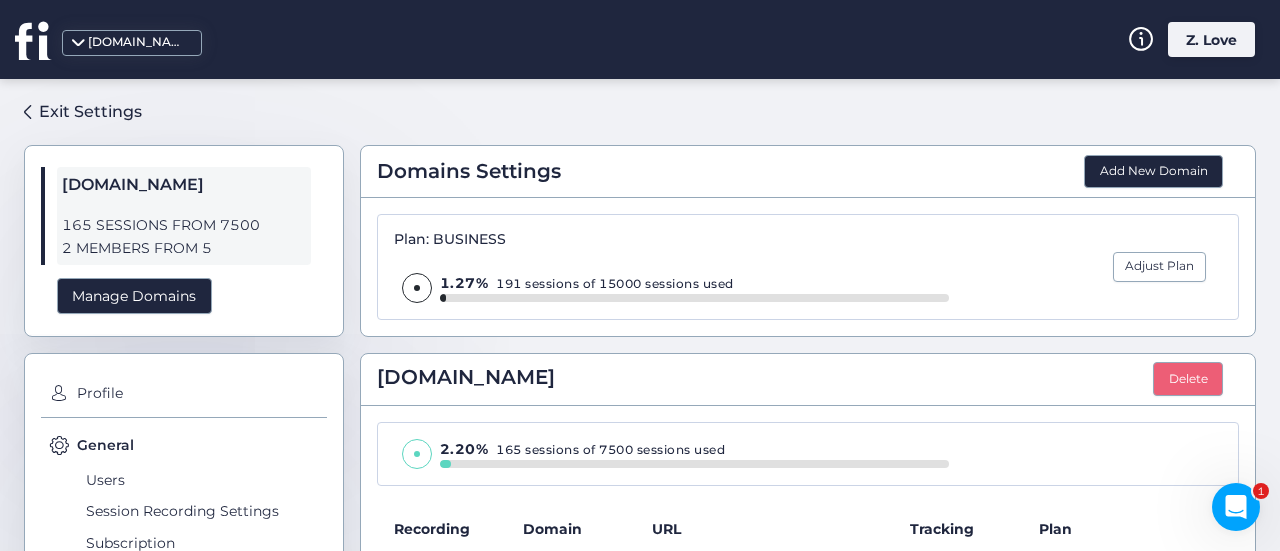 click on "Domains Settings  Add New Domain  Plan: BUSINESS 1.27%  191 sessions of 15000 sessions used   Adjust Plan  [DOMAIN_NAME]  Delete  2.20%  165 sessions of 7500 sessions used  Recording Domain URL Tracking Plan Off [DOMAIN_NAME] [URL][DOMAIN_NAME] Tracking on Recording Percentage ** % [DOMAIN_NAME]  Delete  0.35%  26 sessions of 7500 sessions used  Recording Domain URL Tracking Plan Off [DOMAIN_NAME] [DOMAIN_NAME] Tracking on Recording Percentage ** %" 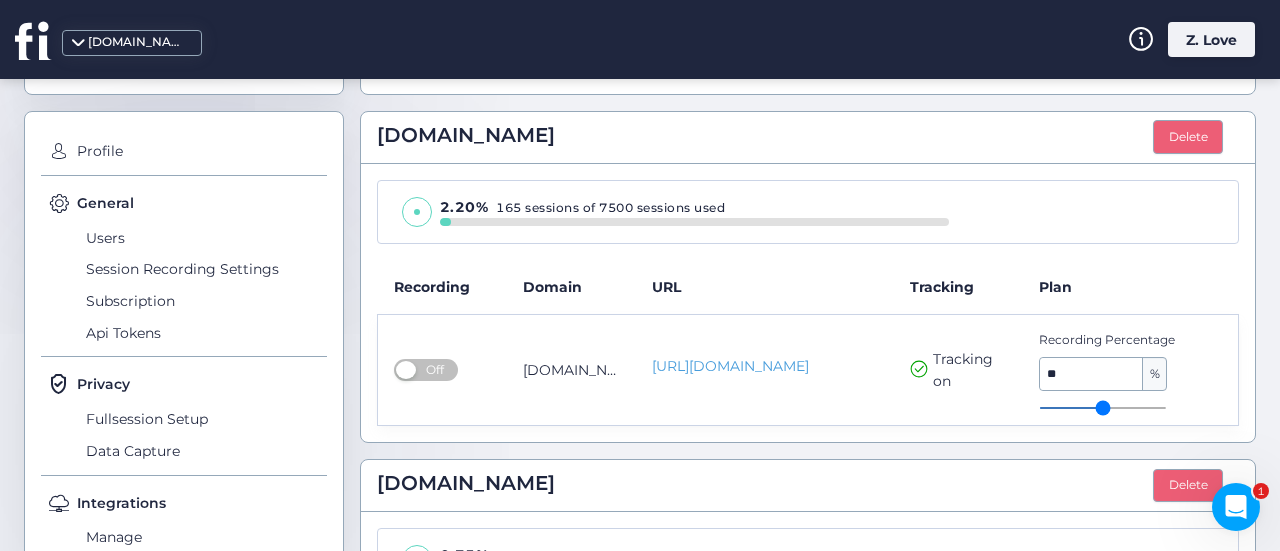 scroll, scrollTop: 300, scrollLeft: 0, axis: vertical 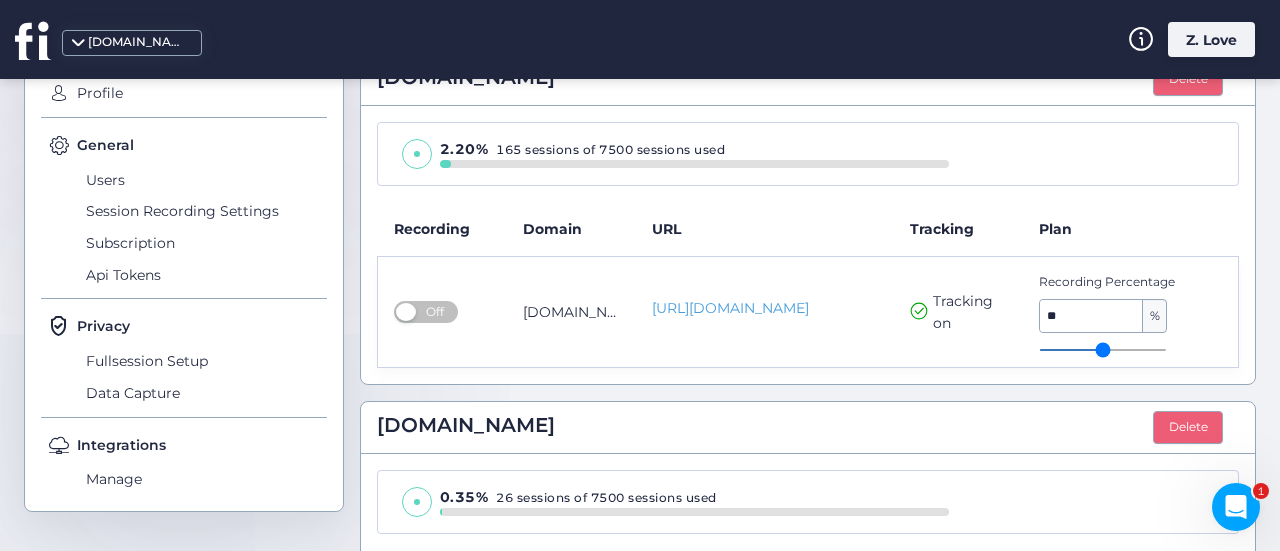 click 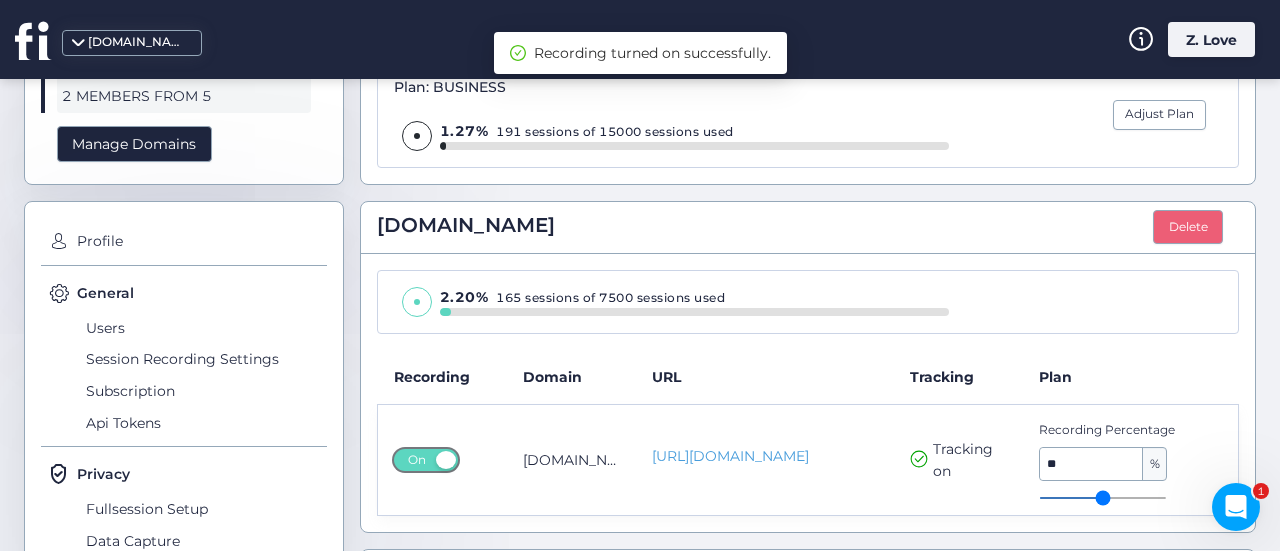 scroll, scrollTop: 0, scrollLeft: 0, axis: both 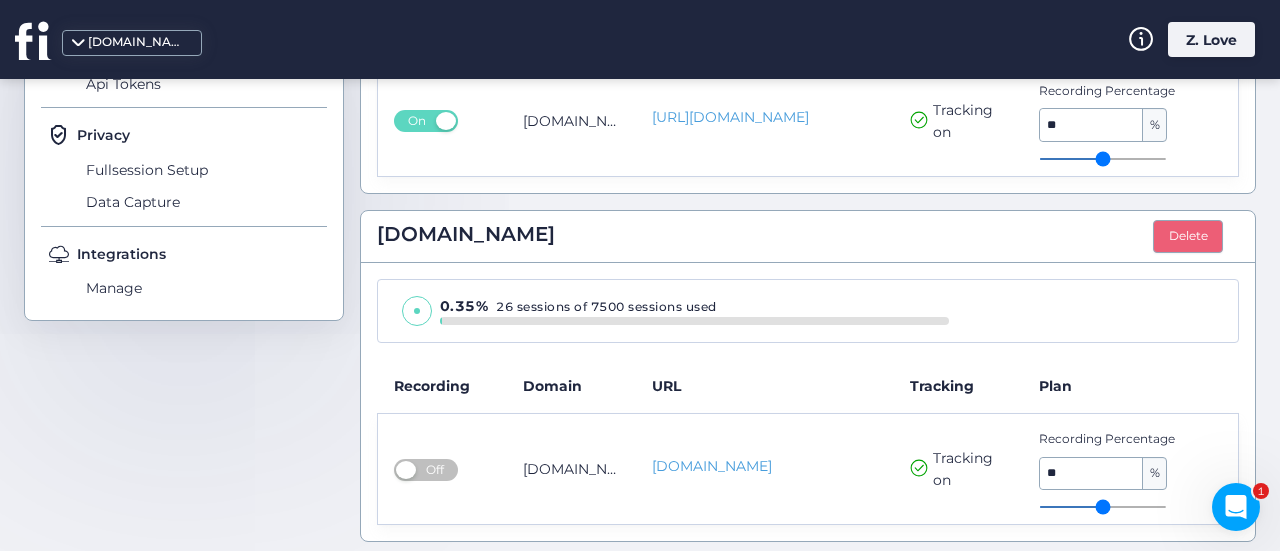 click 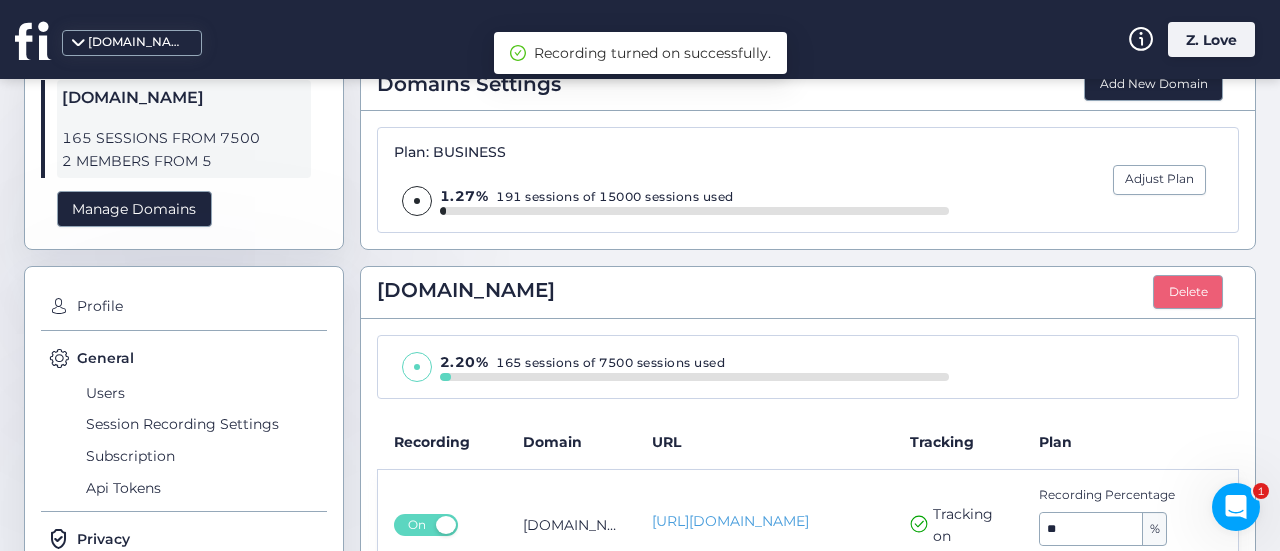 scroll, scrollTop: 0, scrollLeft: 0, axis: both 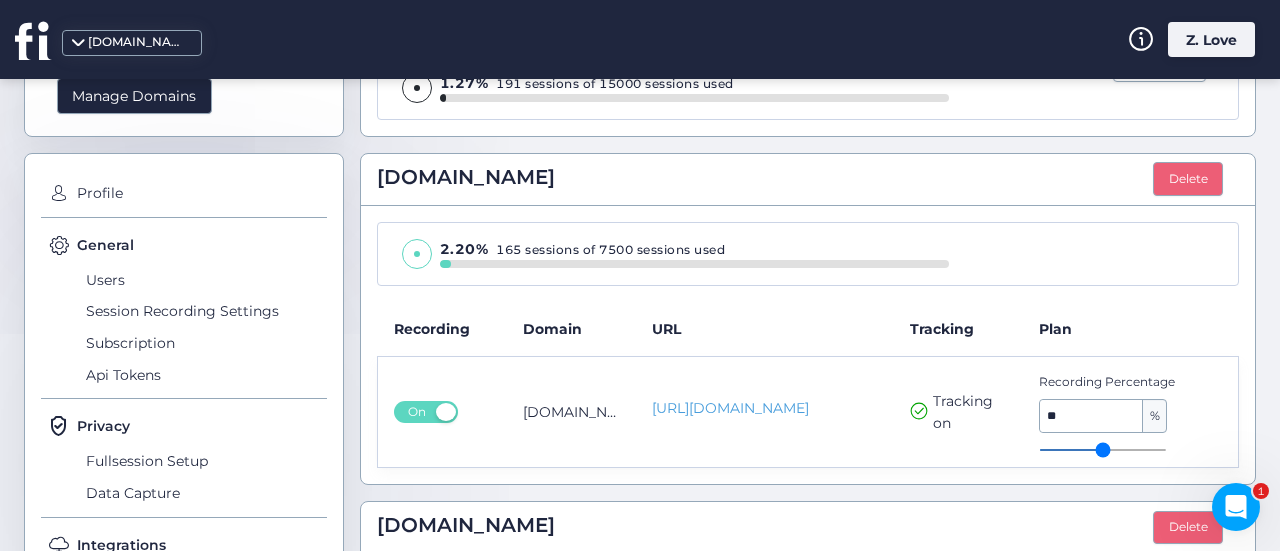 drag, startPoint x: 1094, startPoint y: 443, endPoint x: 1161, endPoint y: 457, distance: 68.44706 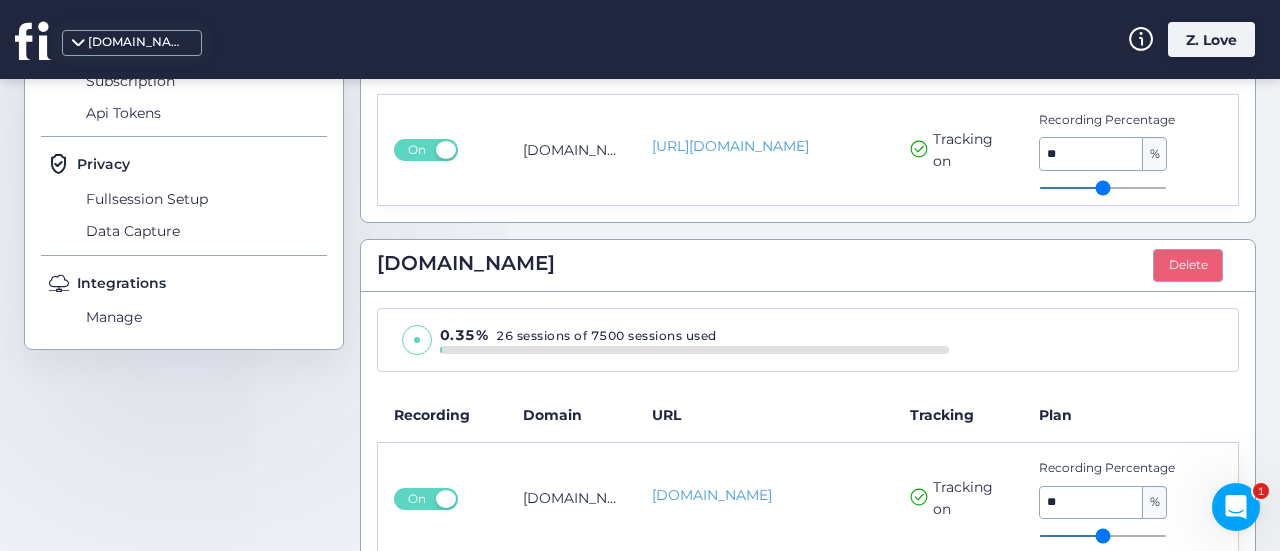 scroll, scrollTop: 491, scrollLeft: 0, axis: vertical 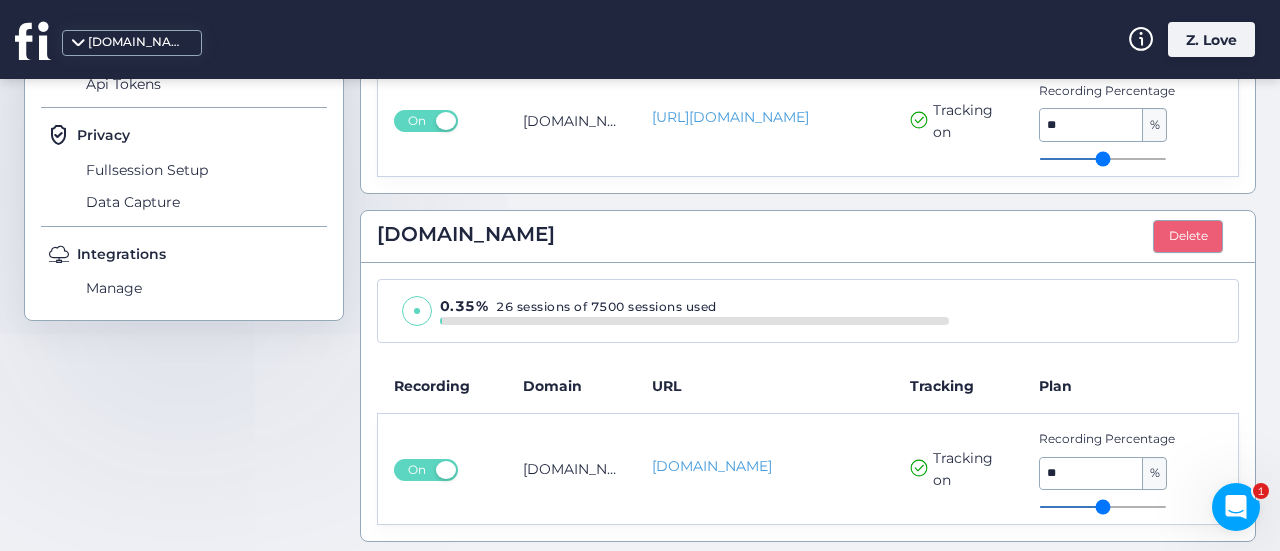 drag, startPoint x: 1068, startPoint y: 472, endPoint x: 1016, endPoint y: 469, distance: 52.086468 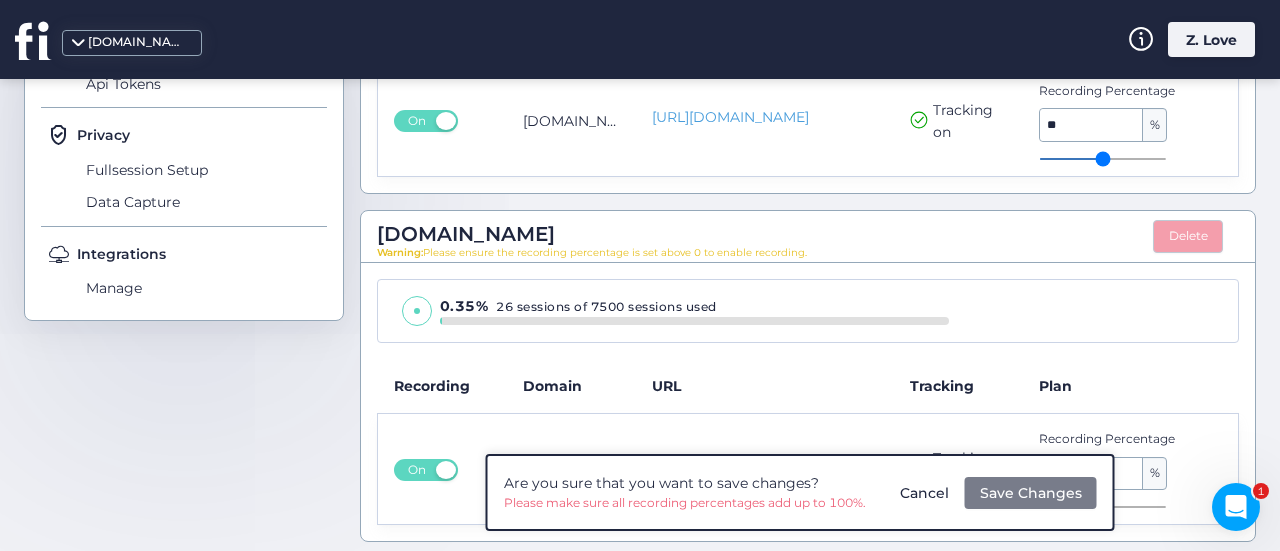 type on "*" 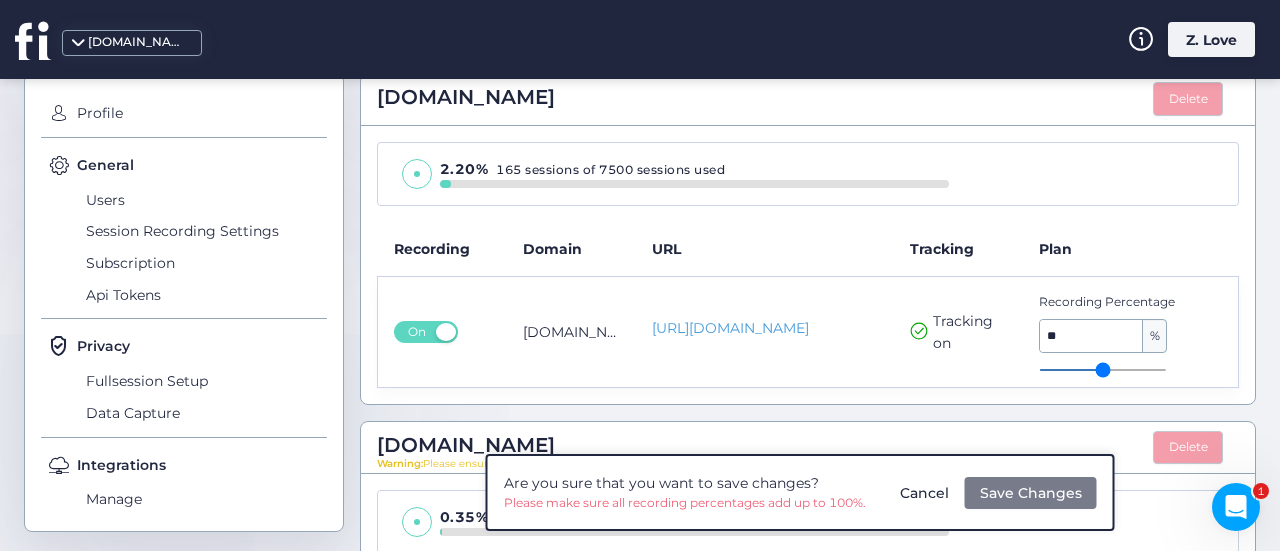 scroll, scrollTop: 191, scrollLeft: 0, axis: vertical 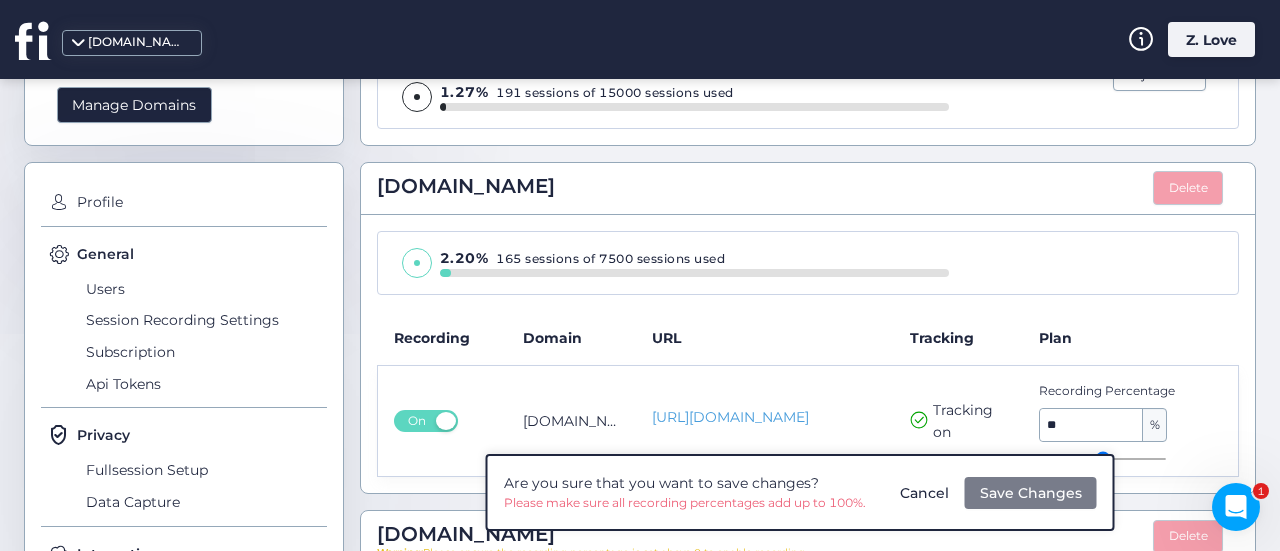 drag, startPoint x: 1060, startPoint y: 417, endPoint x: 1002, endPoint y: 431, distance: 59.665737 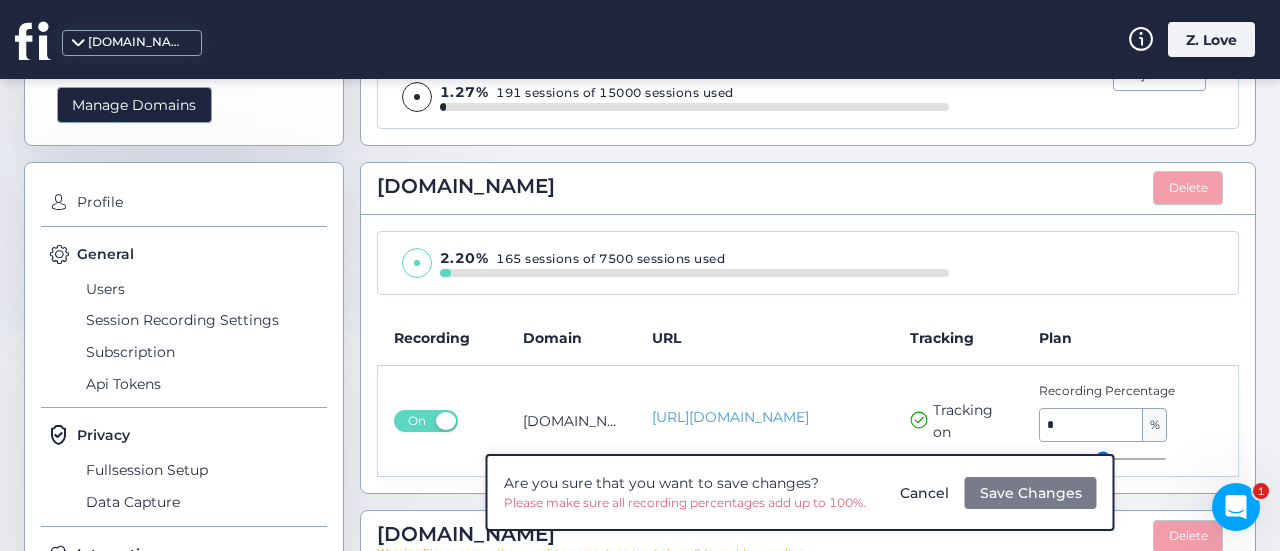 type on "**" 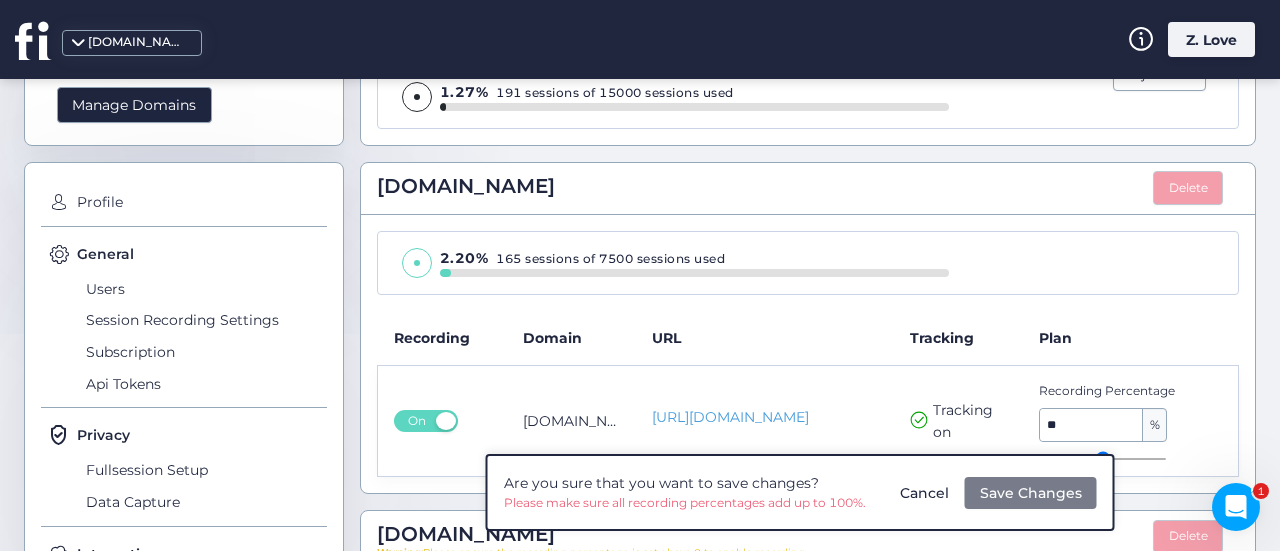 type on "***" 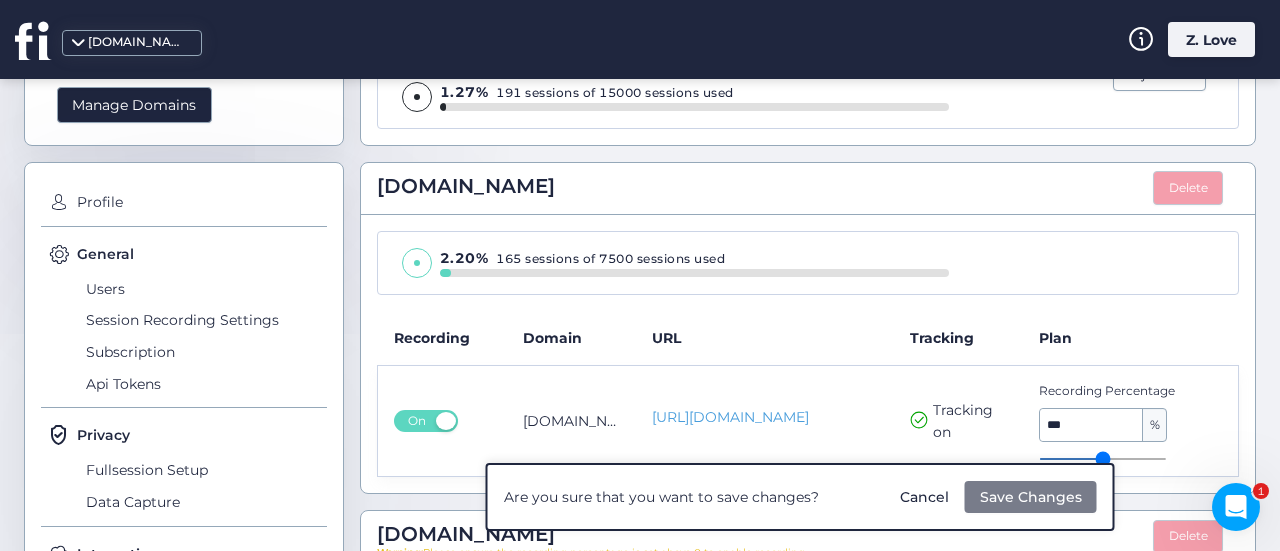 type on "***" 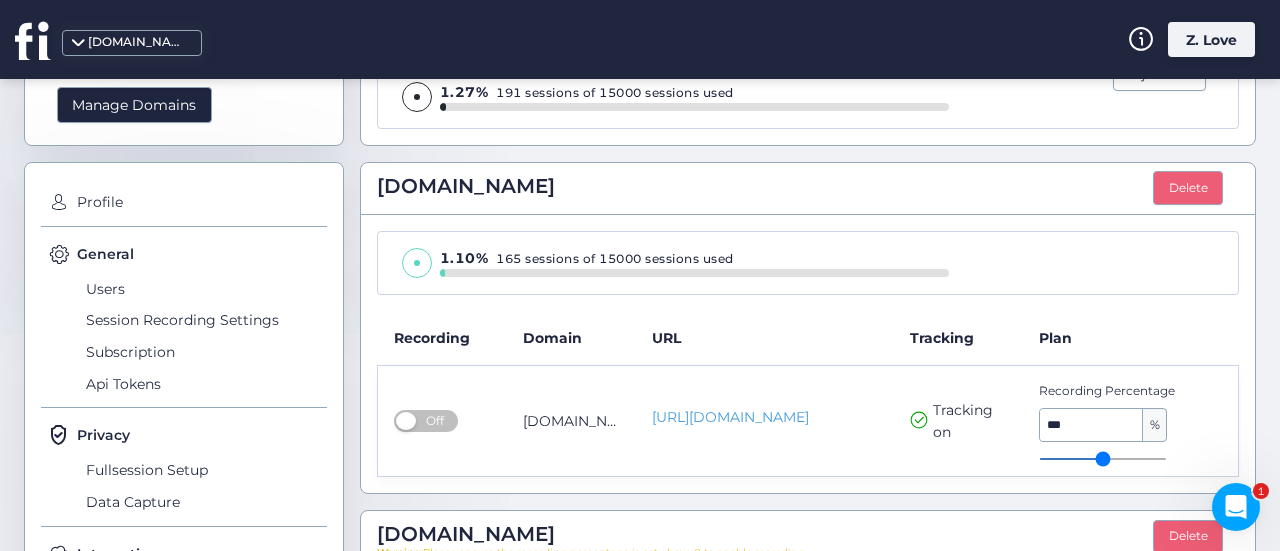 drag, startPoint x: 1068, startPoint y: 420, endPoint x: 1000, endPoint y: 422, distance: 68.0294 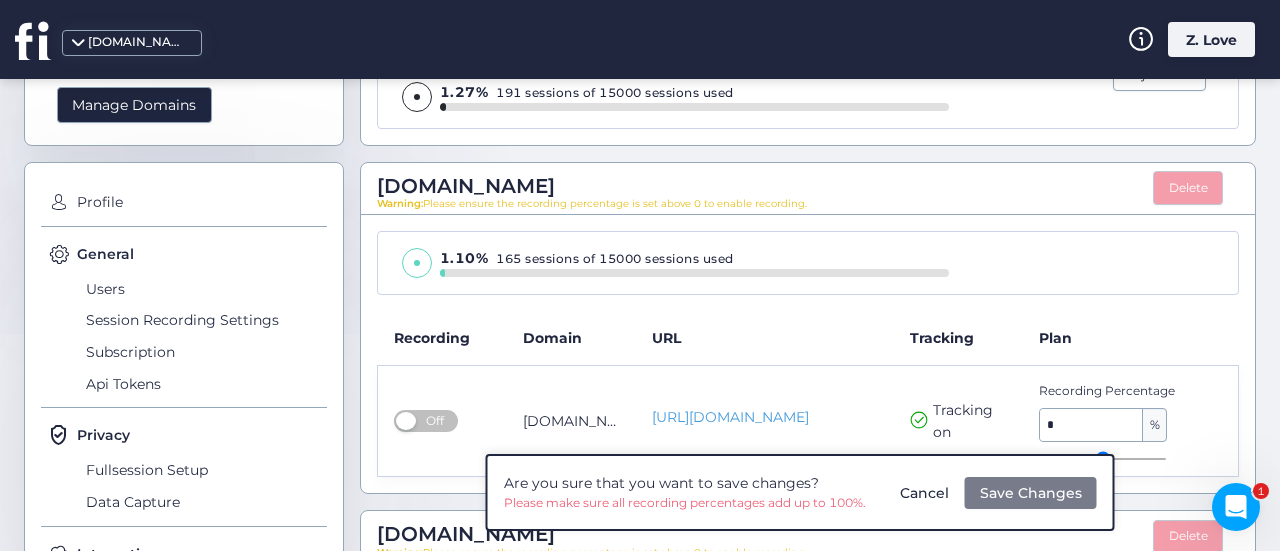 type on "*" 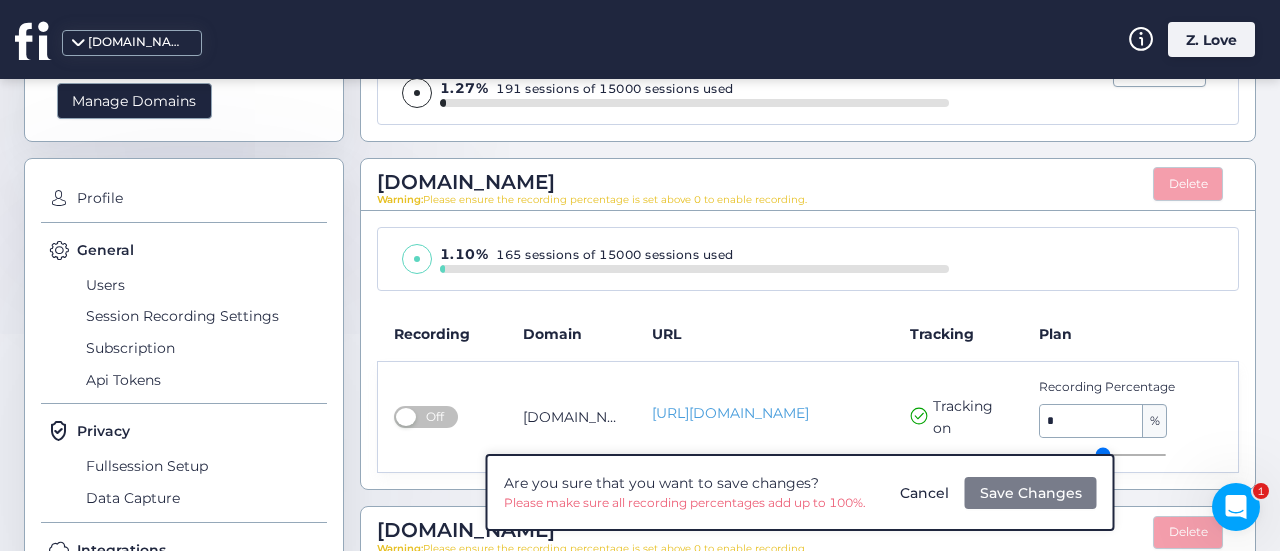 scroll, scrollTop: 191, scrollLeft: 0, axis: vertical 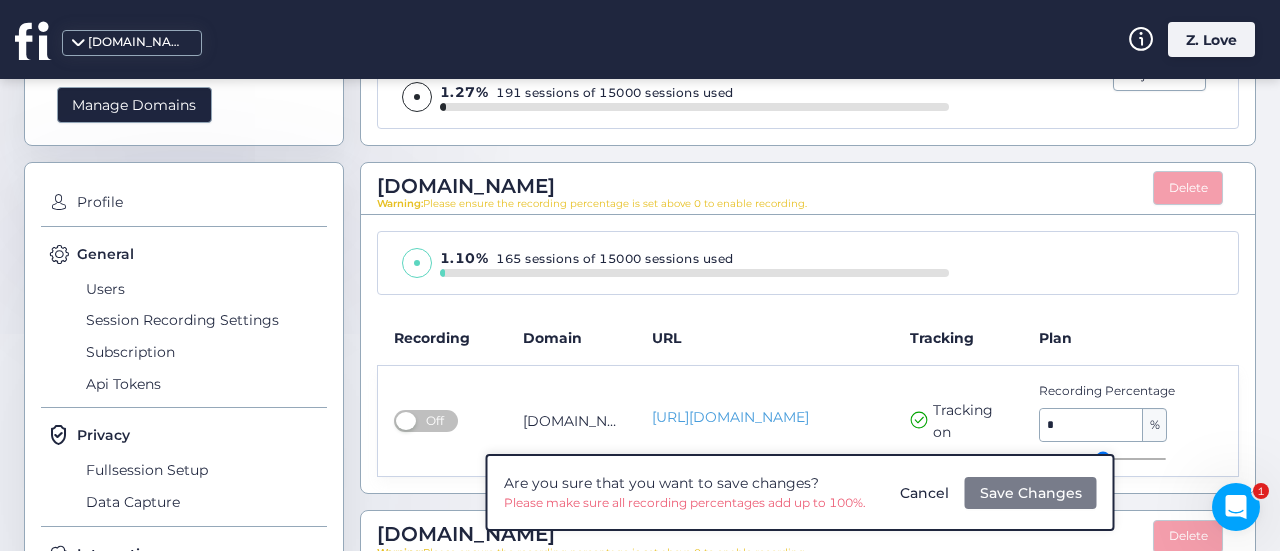 click on "URL" 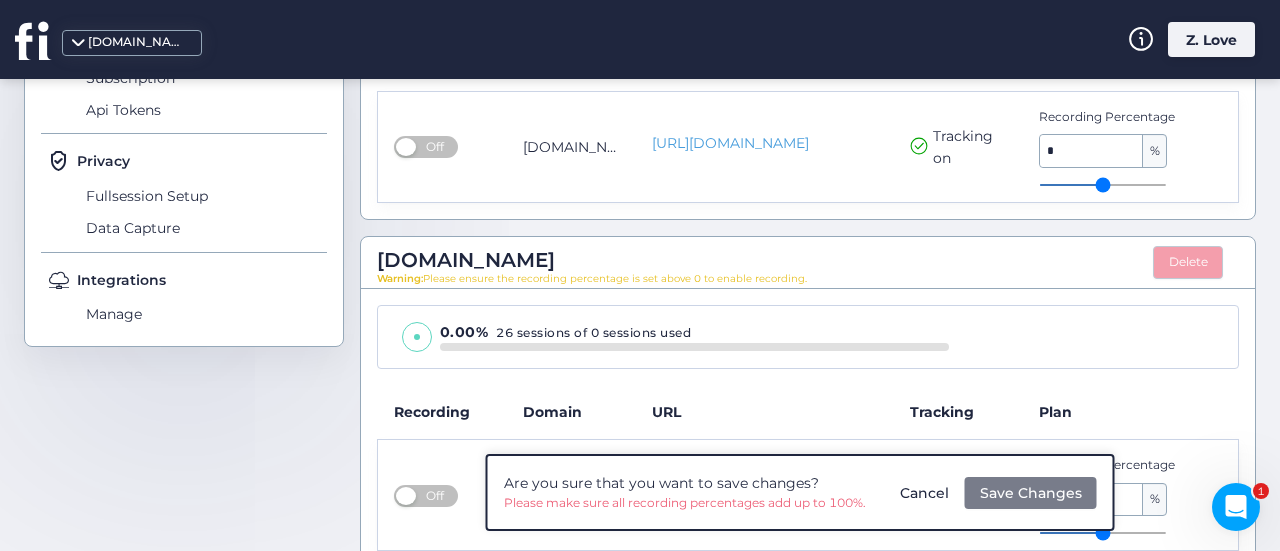 scroll, scrollTop: 531, scrollLeft: 0, axis: vertical 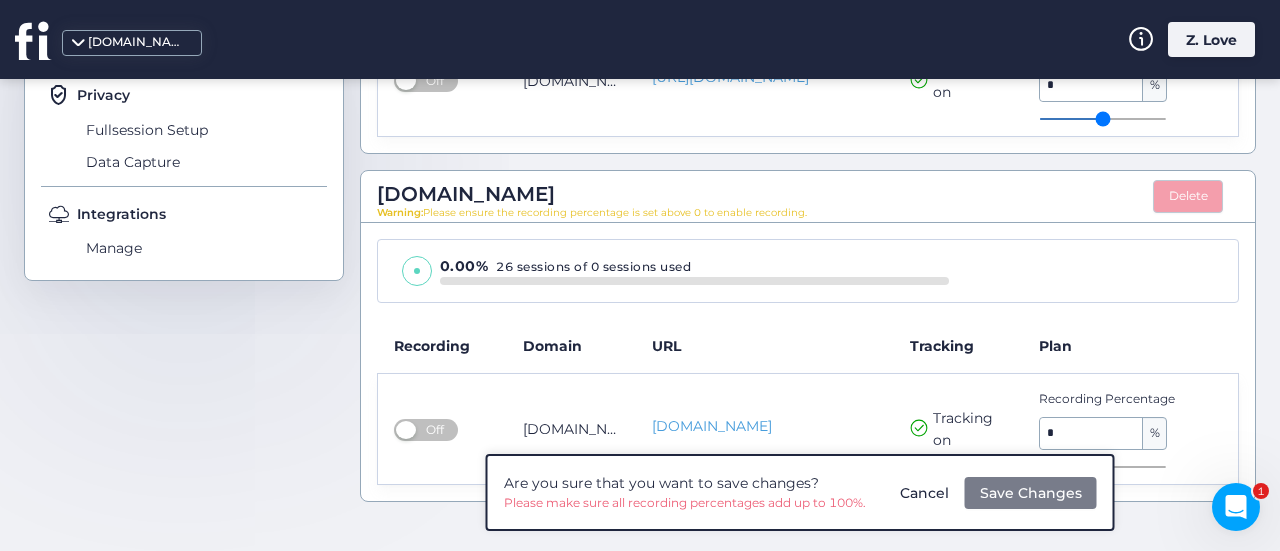 drag, startPoint x: 1070, startPoint y: 433, endPoint x: 1001, endPoint y: 448, distance: 70.61161 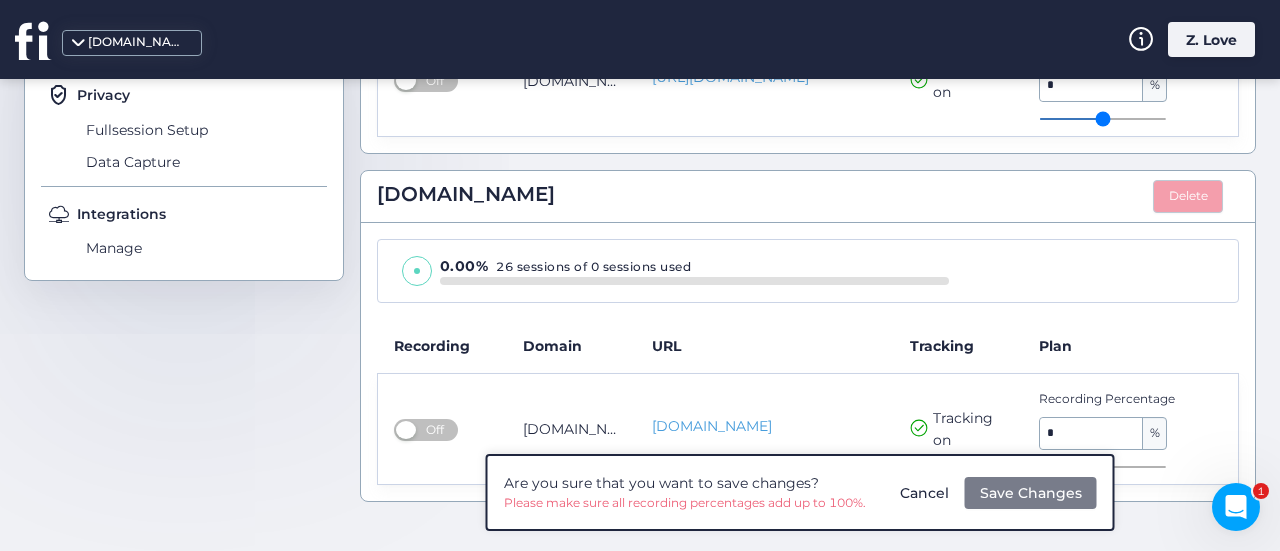type on "**" 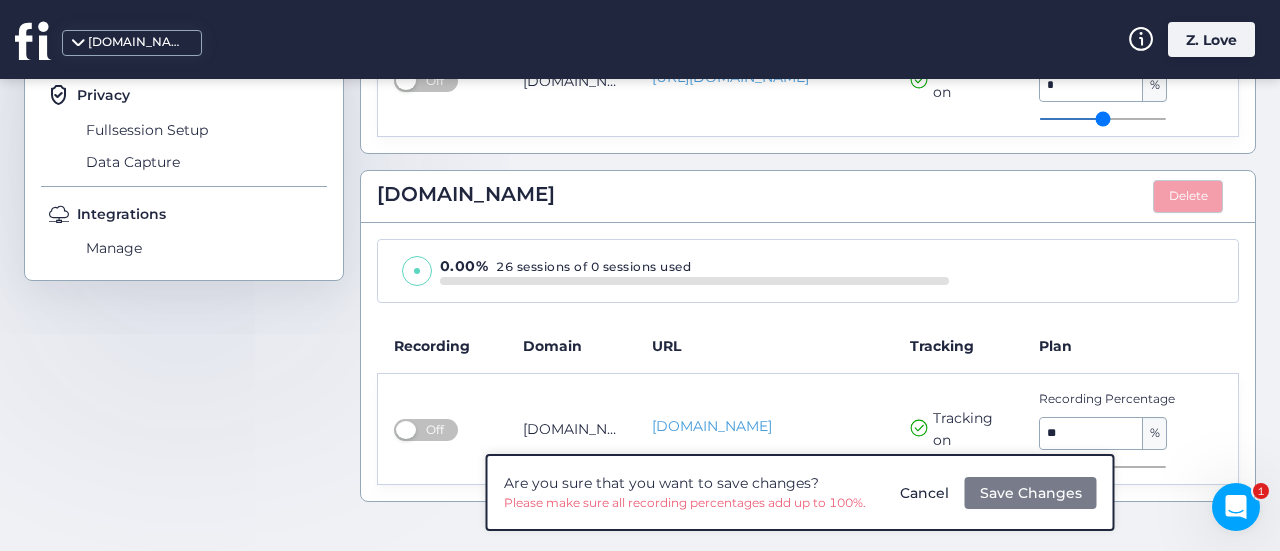 type on "**" 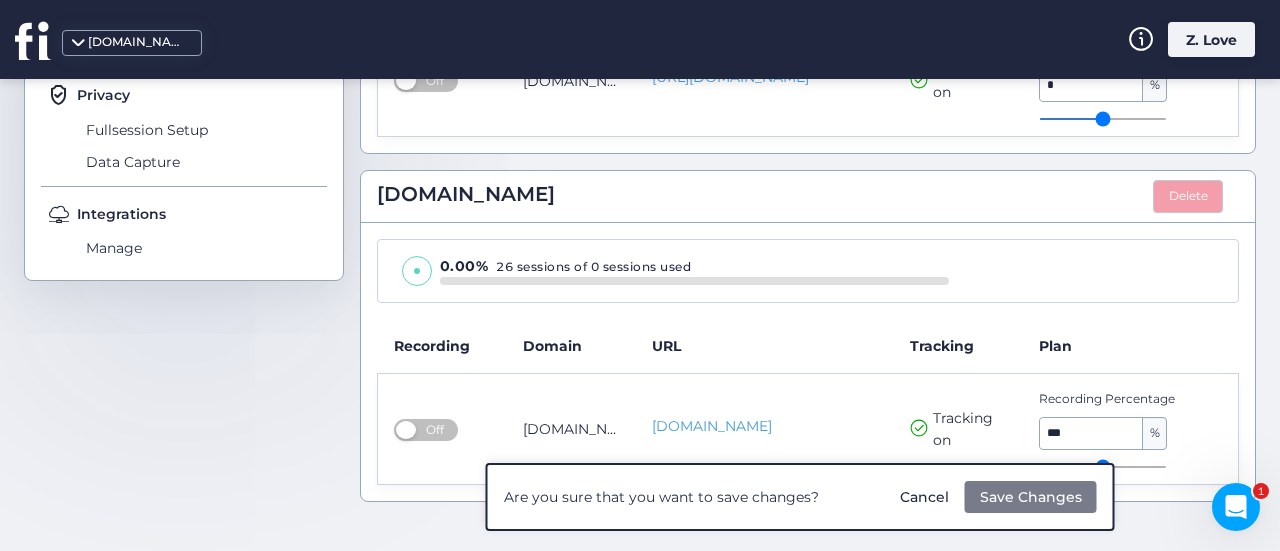 type on "***" 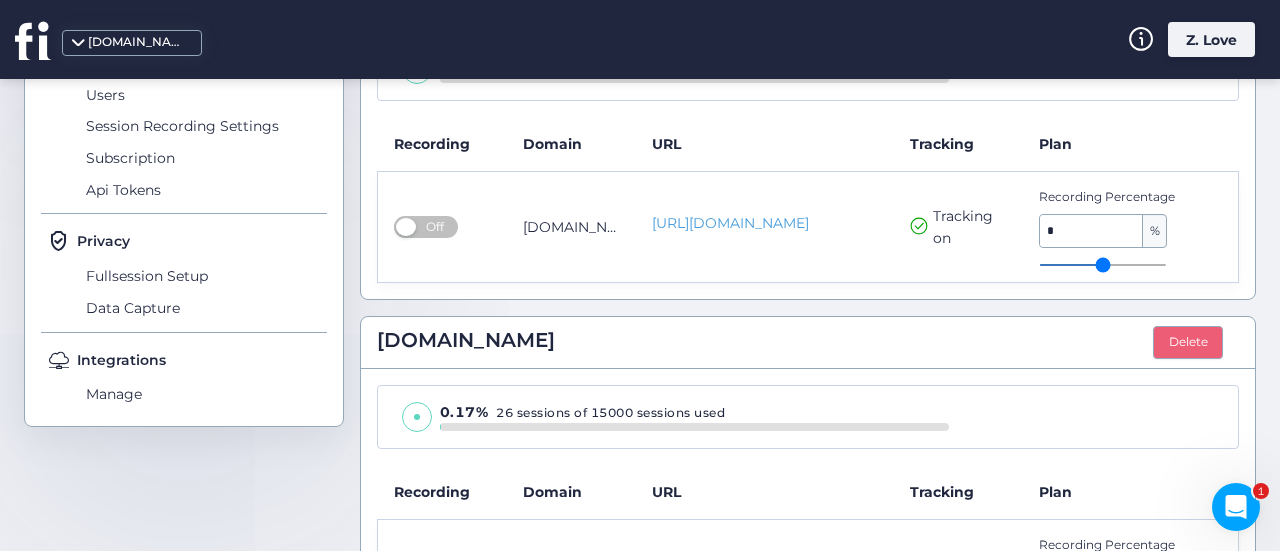 scroll, scrollTop: 491, scrollLeft: 0, axis: vertical 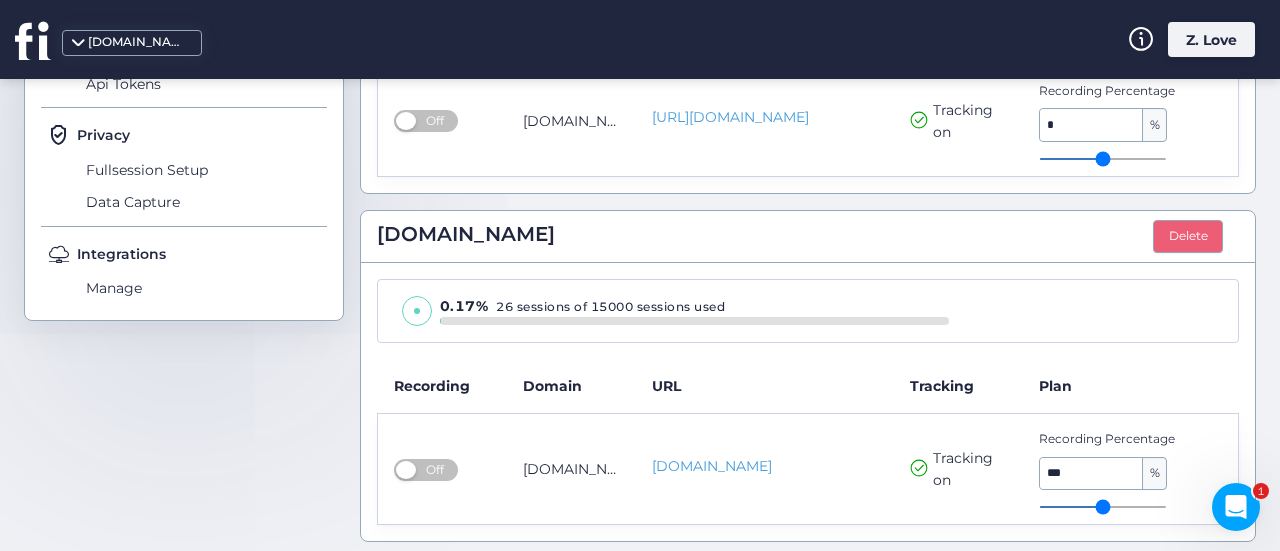 click 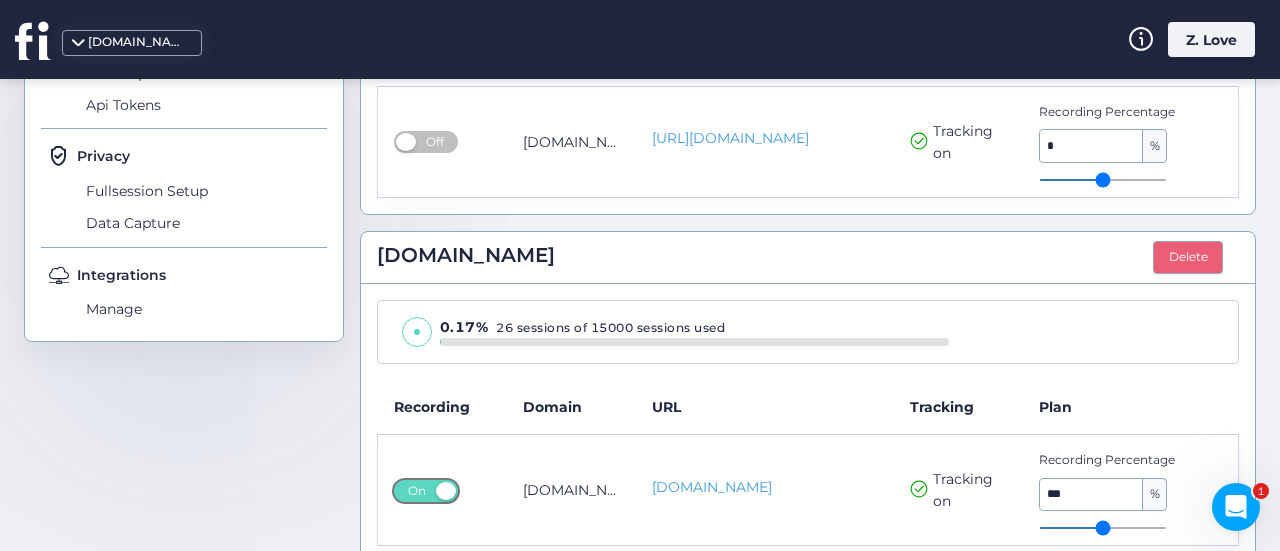 scroll, scrollTop: 491, scrollLeft: 0, axis: vertical 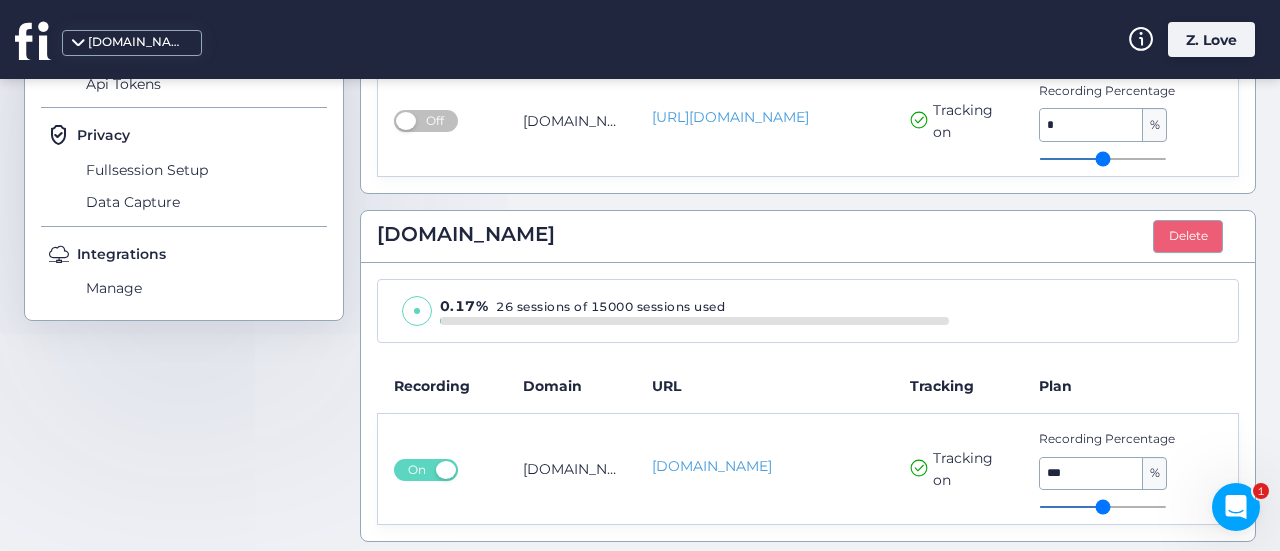 drag, startPoint x: 1076, startPoint y: 465, endPoint x: 970, endPoint y: 467, distance: 106.01887 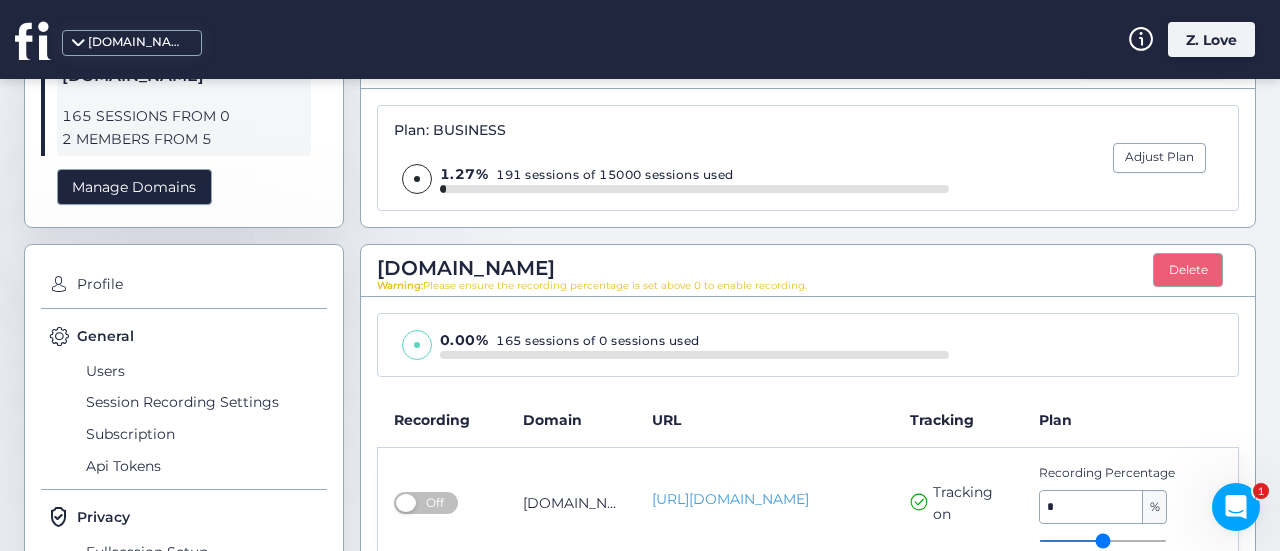 scroll, scrollTop: 91, scrollLeft: 0, axis: vertical 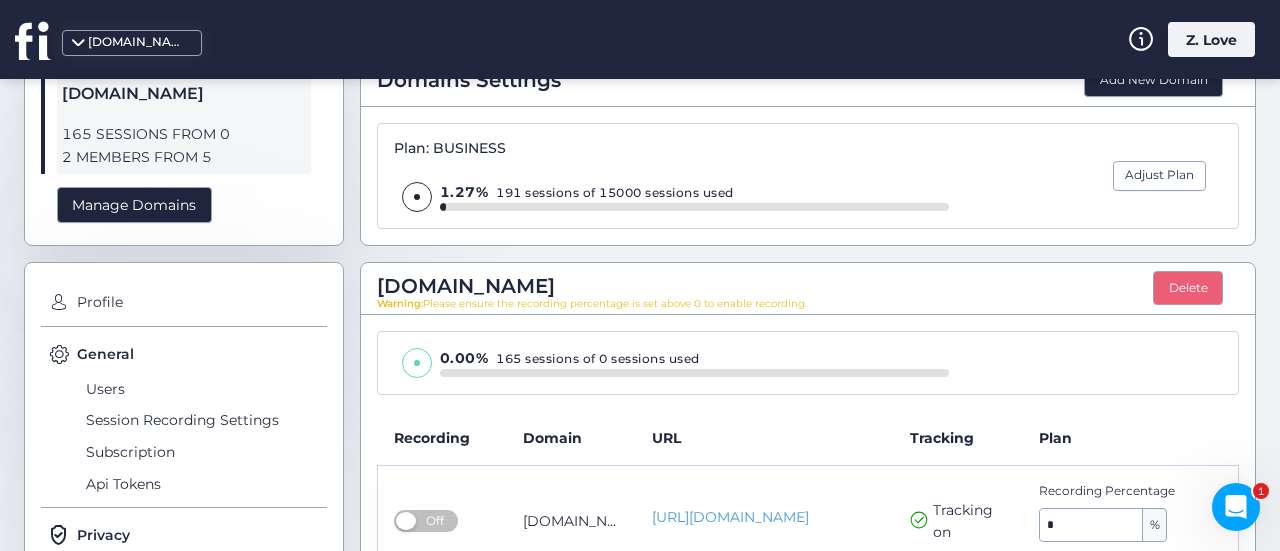 click on "0.00%  165 sessions of 0 sessions used  Recording Domain URL Tracking Plan Off [DOMAIN_NAME] [URL][DOMAIN_NAME] Tracking on Recording Percentage * %" 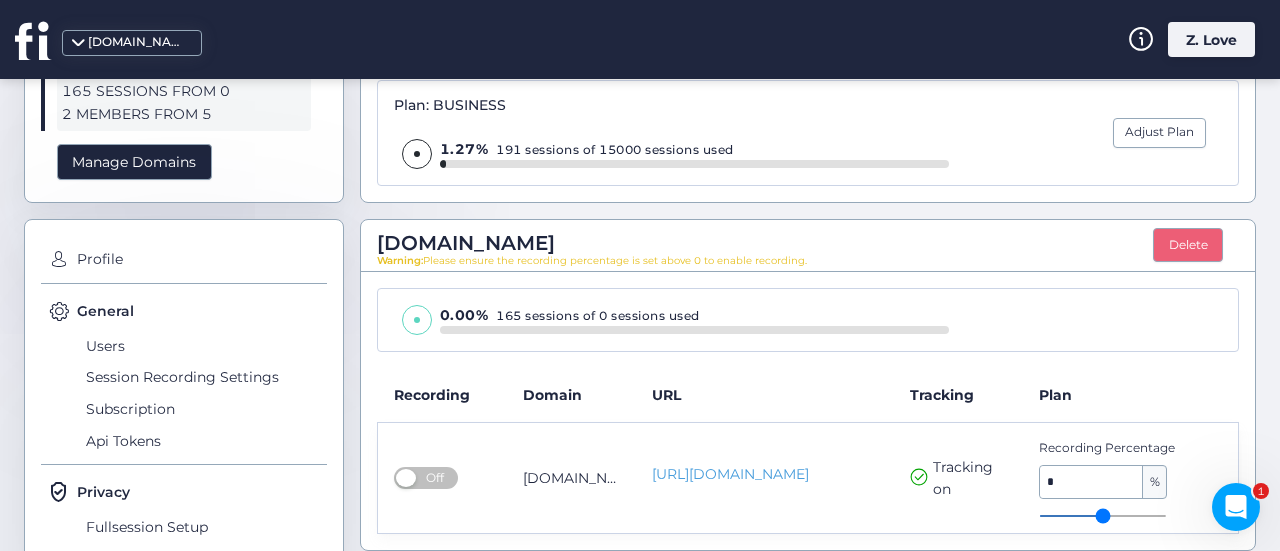 scroll, scrollTop: 0, scrollLeft: 0, axis: both 